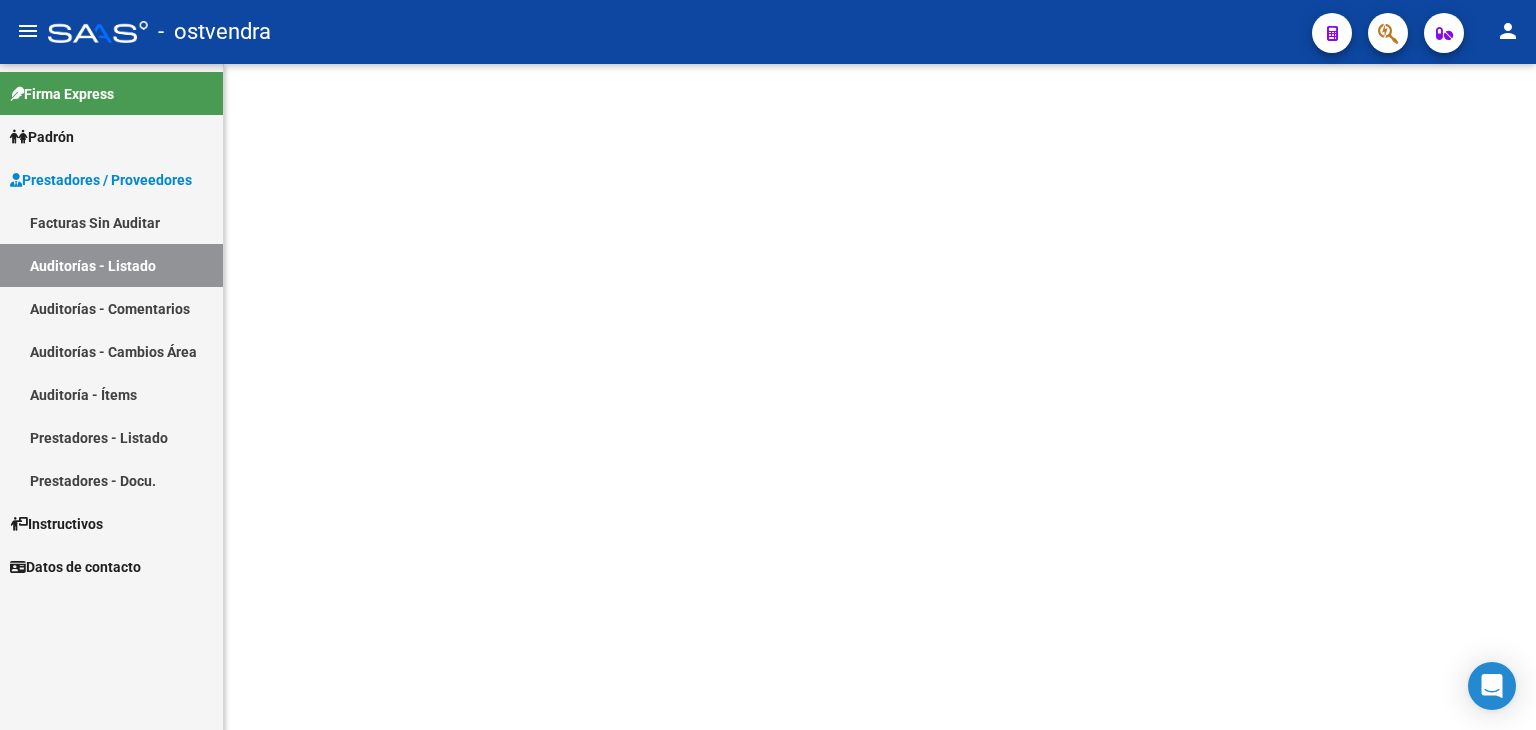 scroll, scrollTop: 0, scrollLeft: 0, axis: both 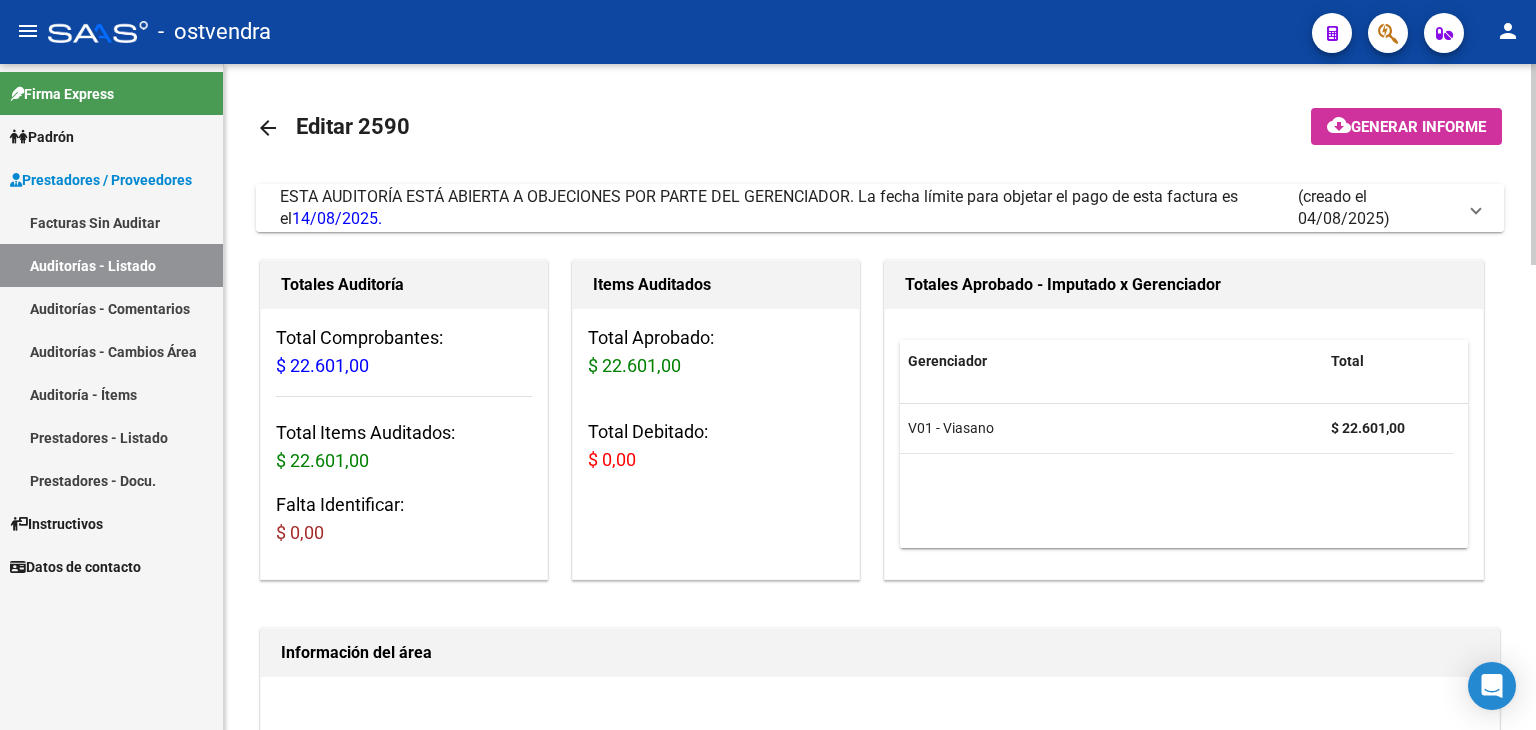 click on "ESTA AUDITORÍA ESTÁ ABIERTA A OBJECIONES POR PARTE DEL GERENCIADOR. La fecha límite para objetar el pago de esta factura es el  [DATE].   (creado el [DATE])" at bounding box center [880, 208] 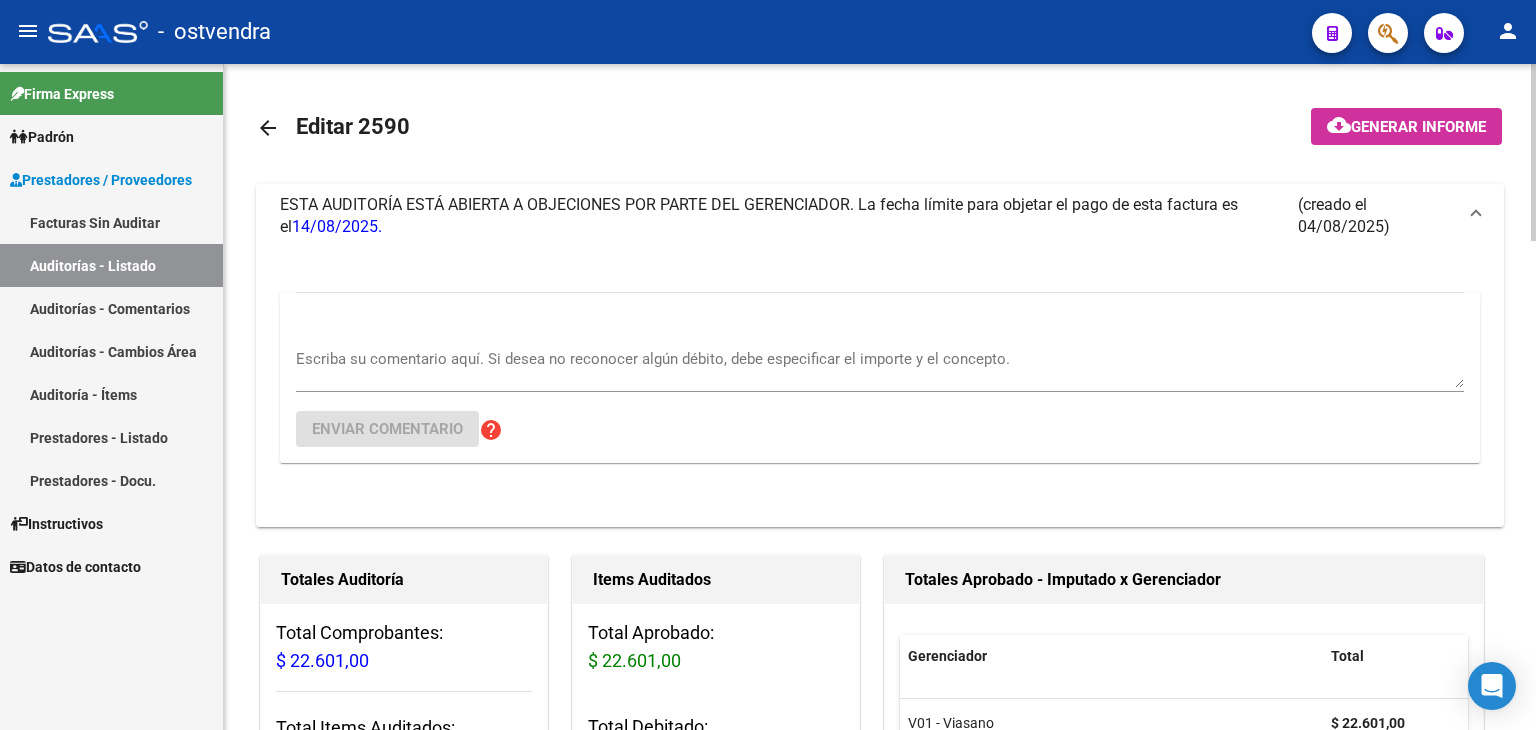 click on "Escriba su comentario aquí. Si desea no reconocer algún débito, debe especificar el importe y el concepto." at bounding box center [880, 368] 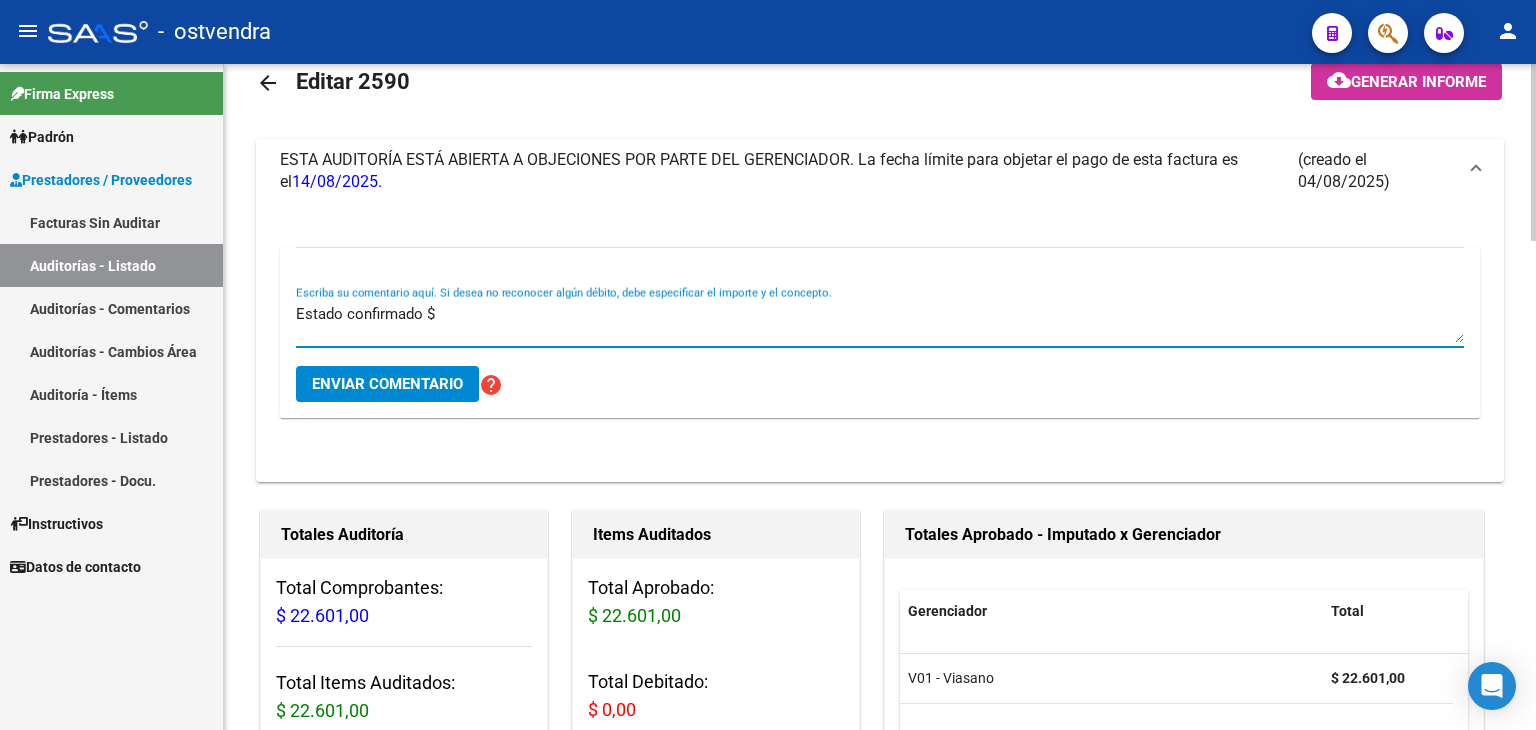 scroll, scrollTop: 100, scrollLeft: 0, axis: vertical 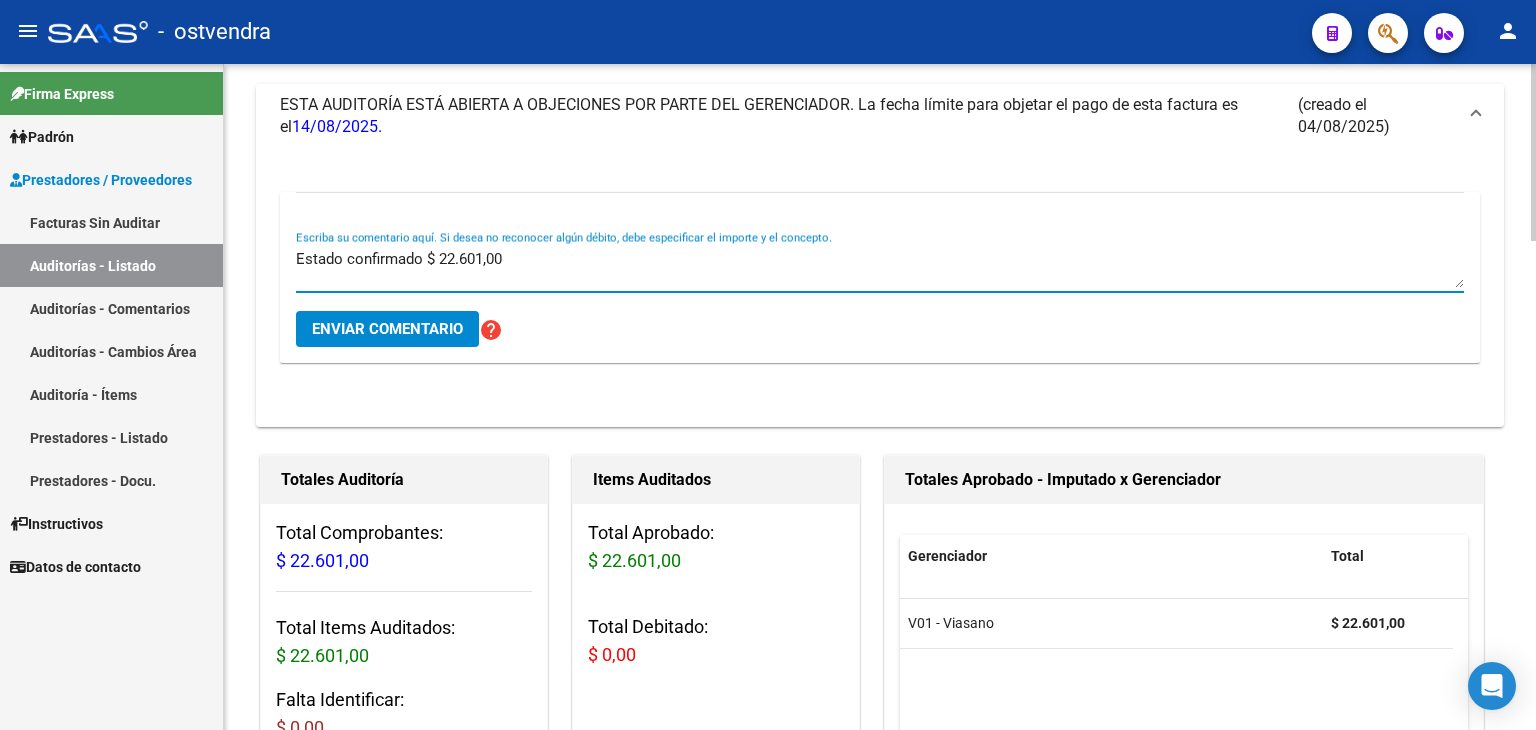 type on "Estado confirmado $ 22.601,00" 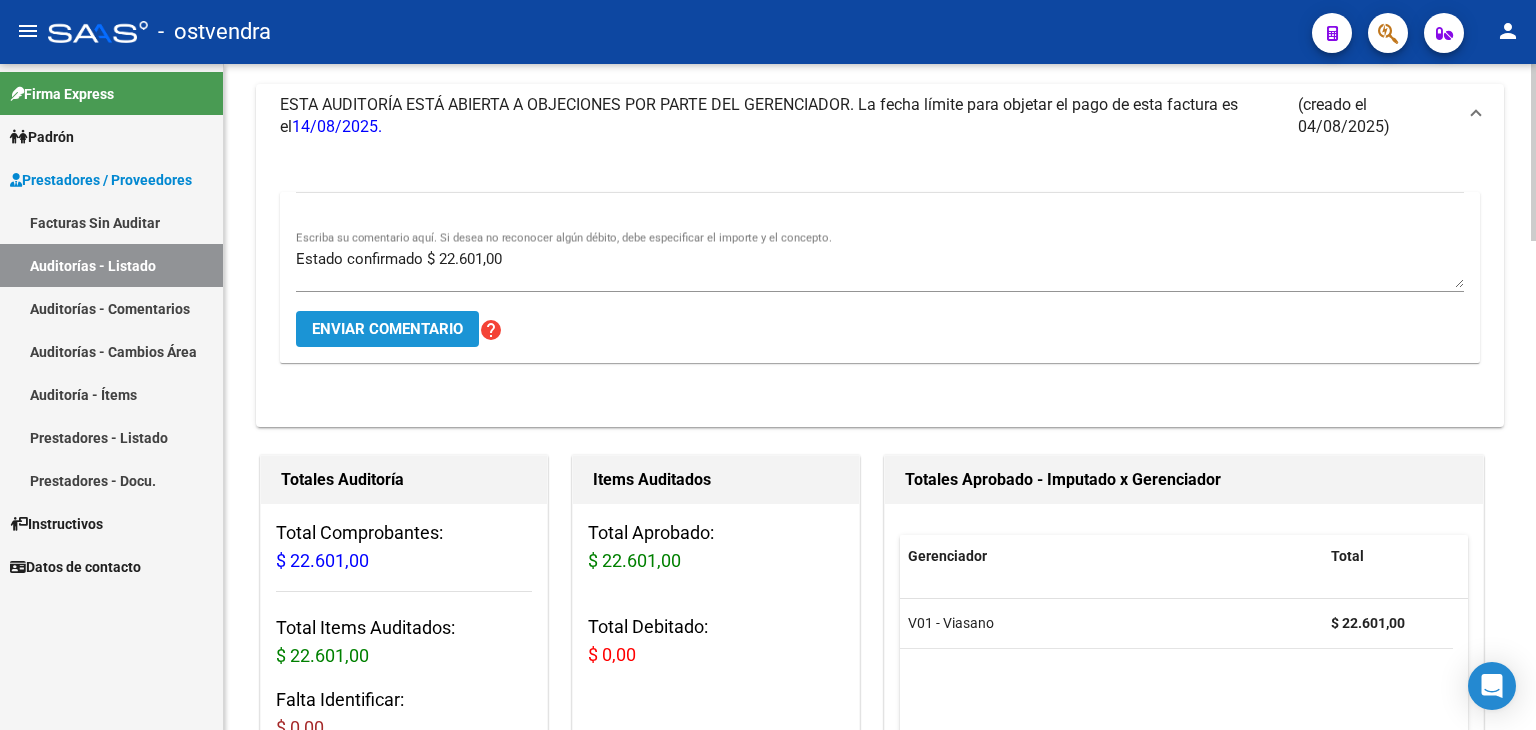 click on "Enviar comentario" at bounding box center (387, 329) 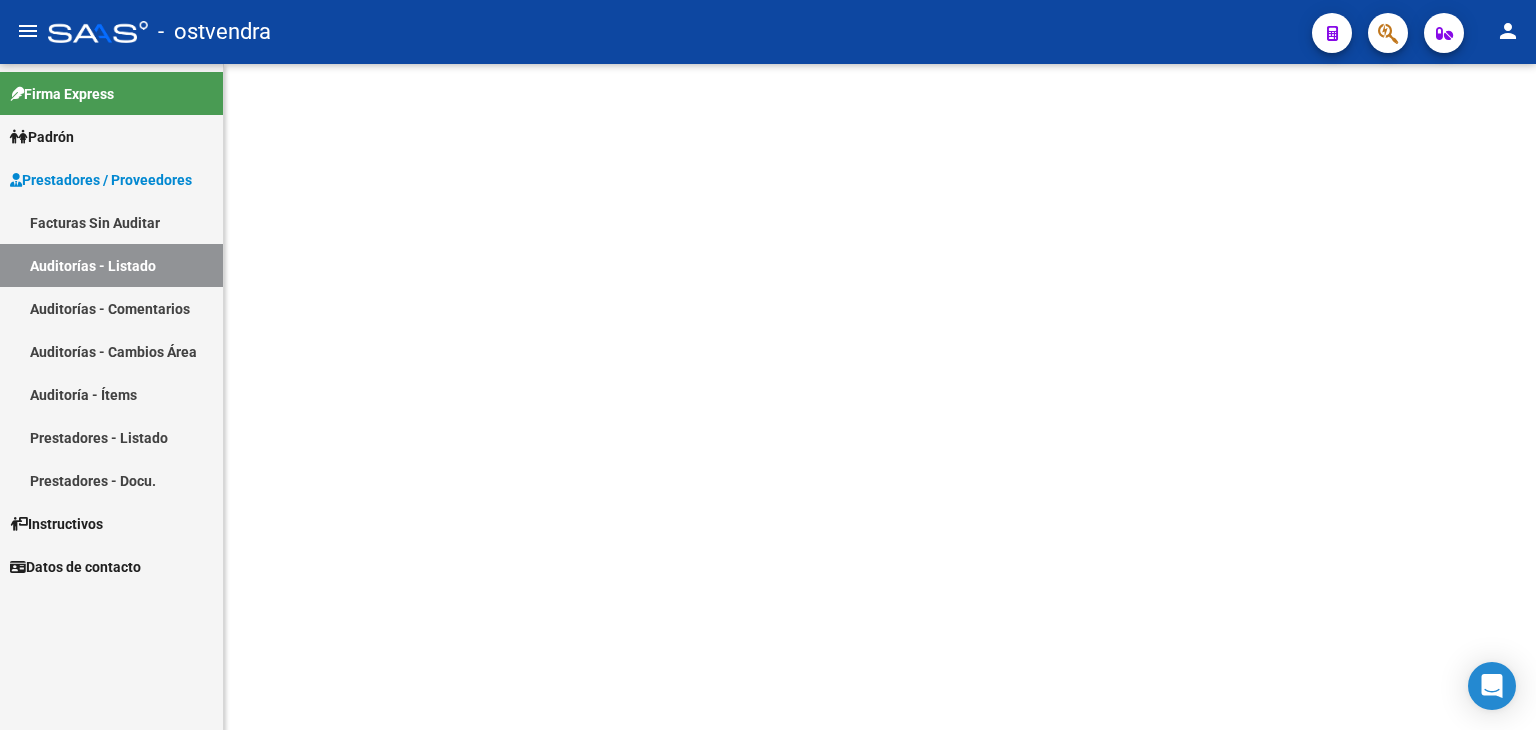 scroll, scrollTop: 0, scrollLeft: 0, axis: both 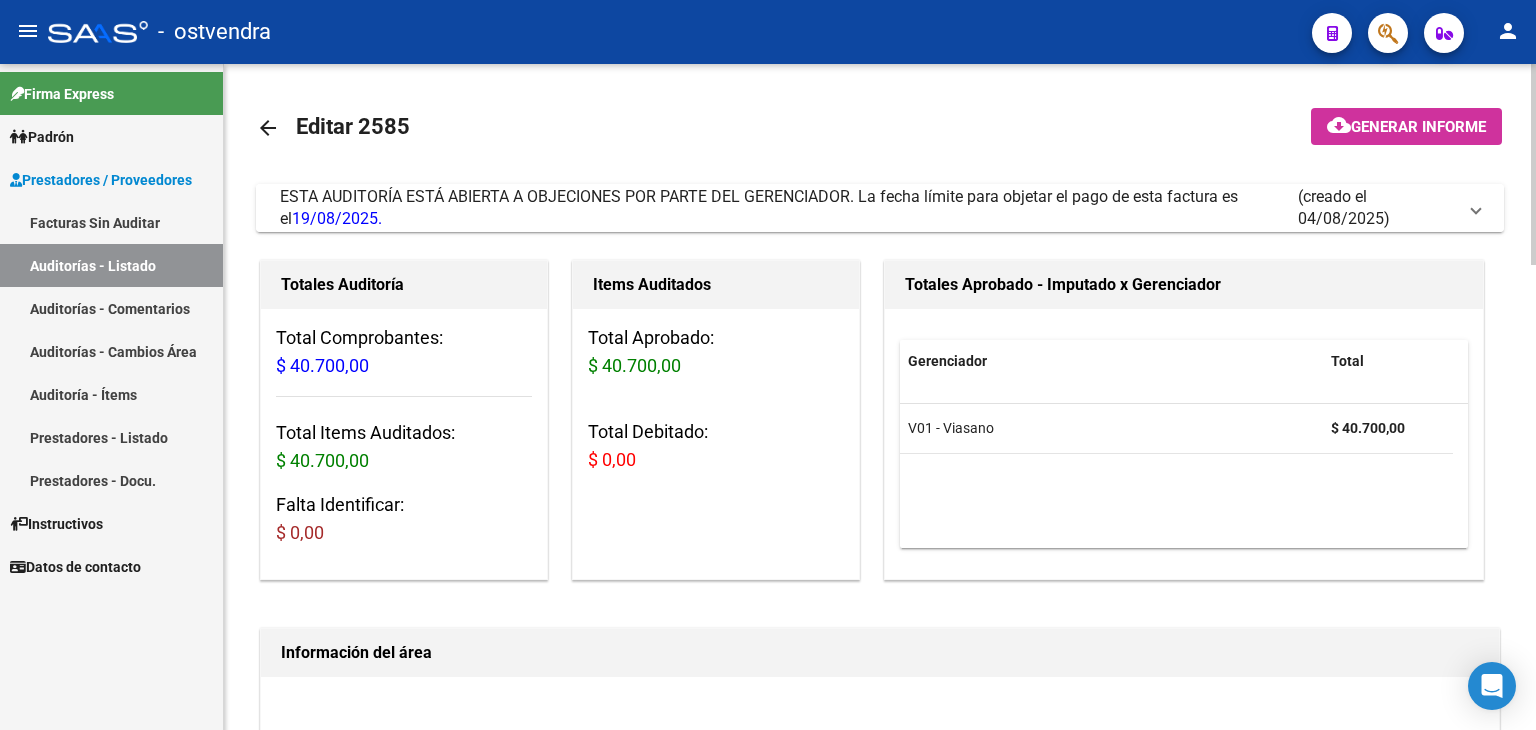 click at bounding box center (1476, 208) 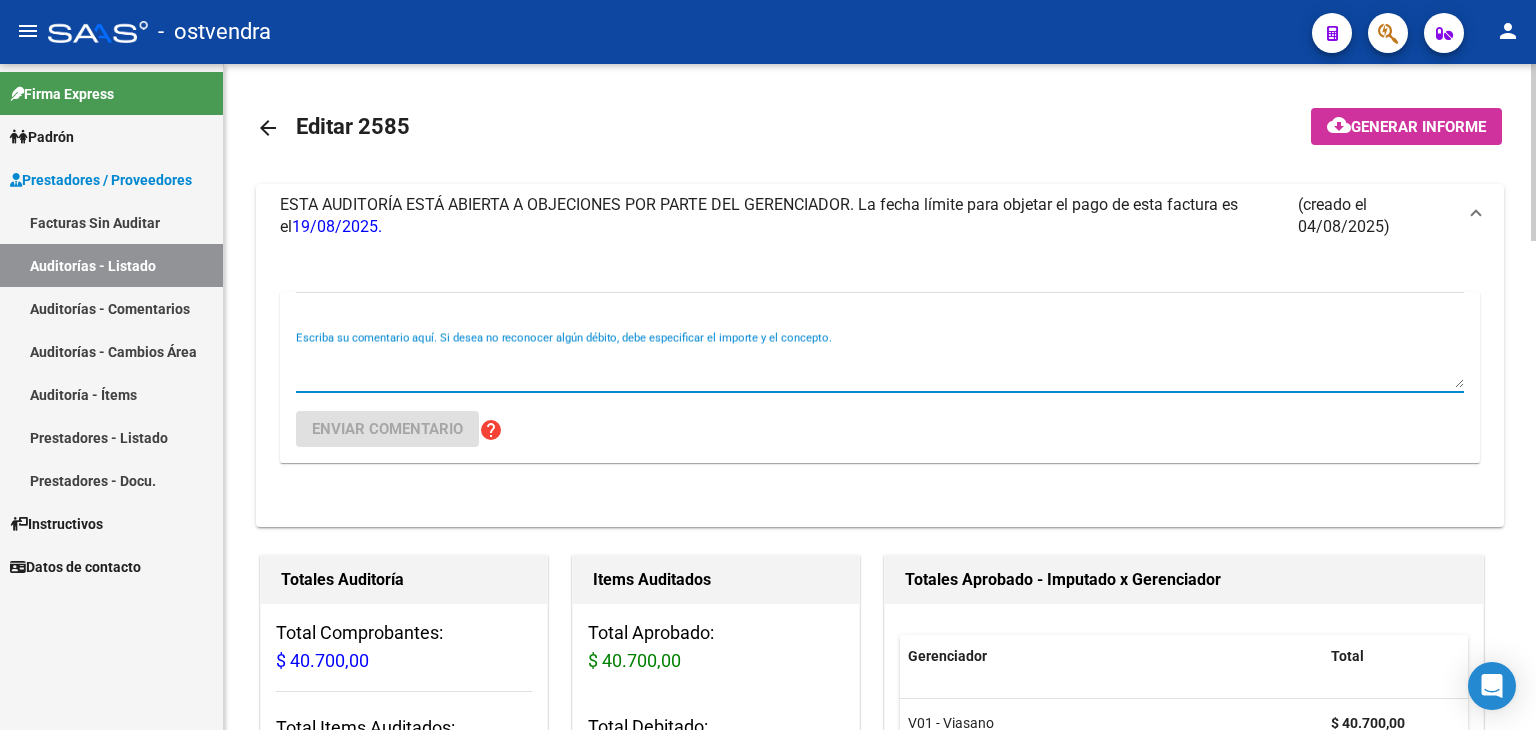 click on "Escriba su comentario aquí. Si desea no reconocer algún débito, debe especificar el importe y el concepto." at bounding box center (880, 368) 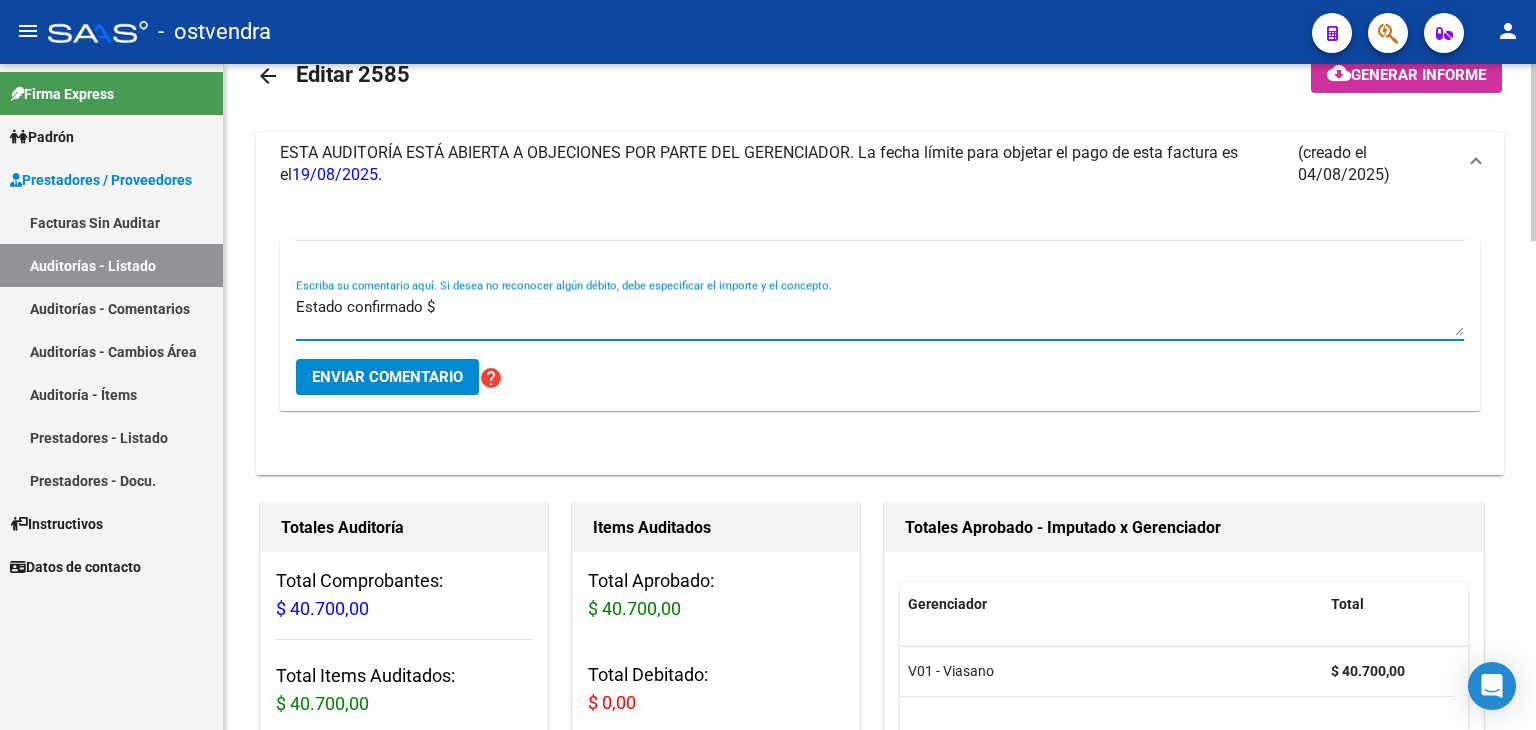 scroll, scrollTop: 100, scrollLeft: 0, axis: vertical 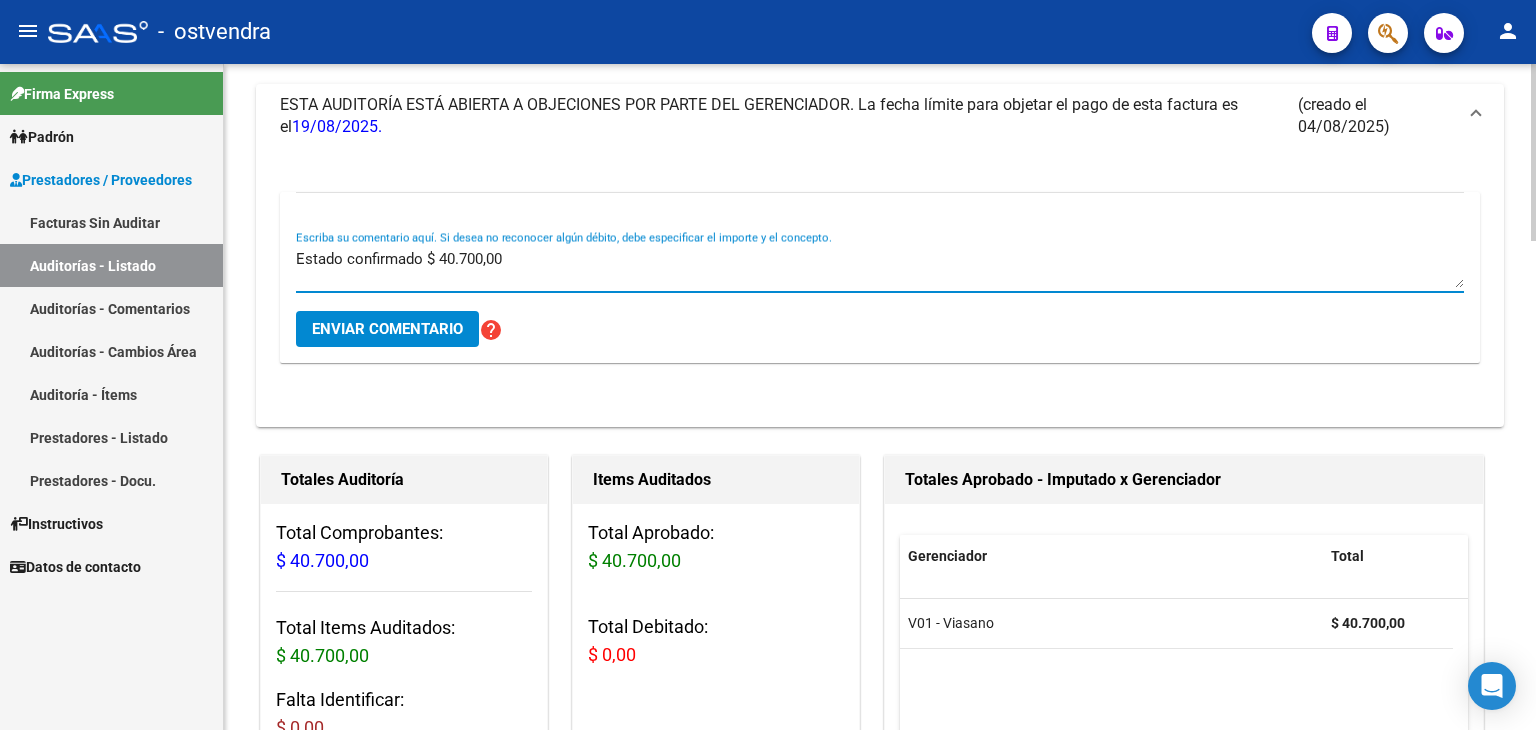 type on "Estado confirmado $ 40.700,00" 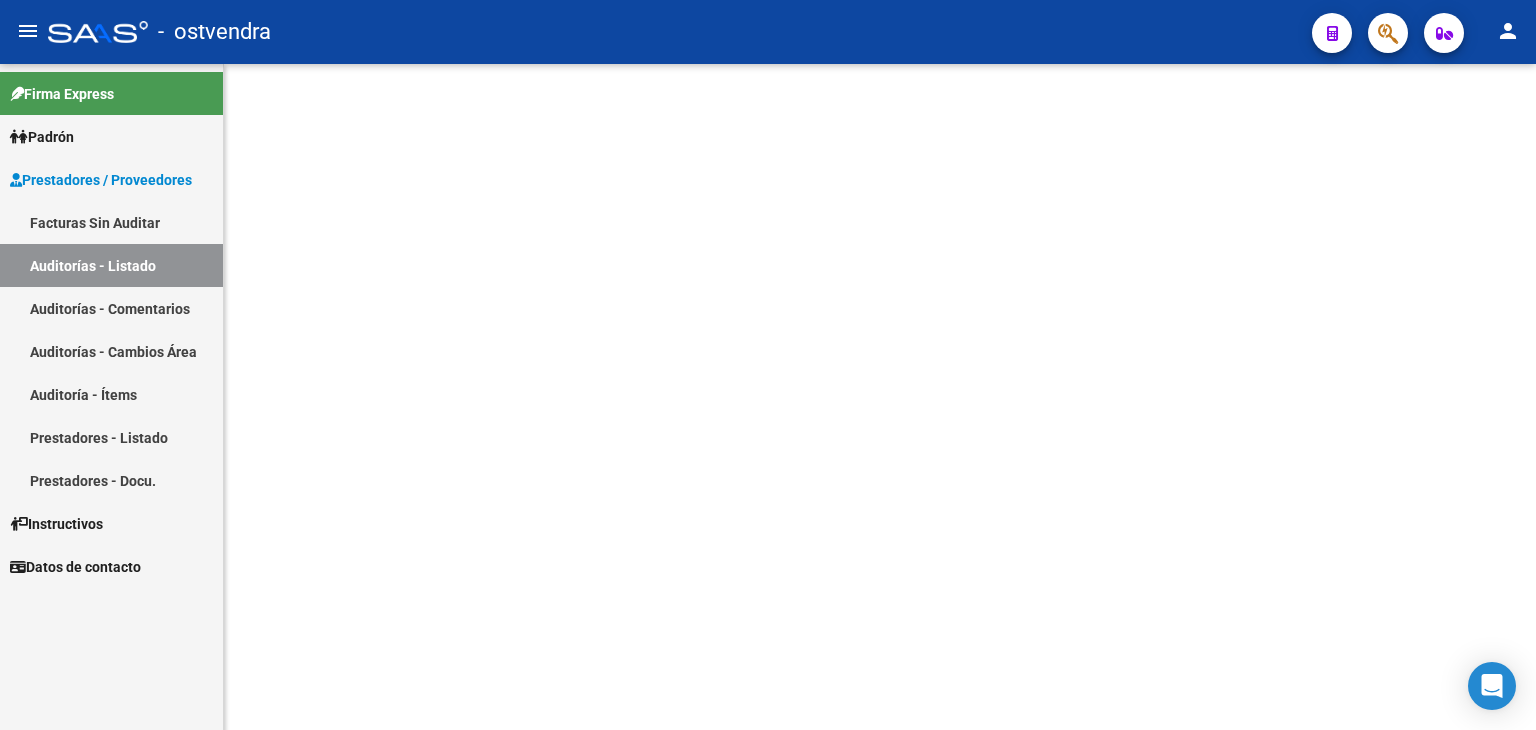 scroll, scrollTop: 0, scrollLeft: 0, axis: both 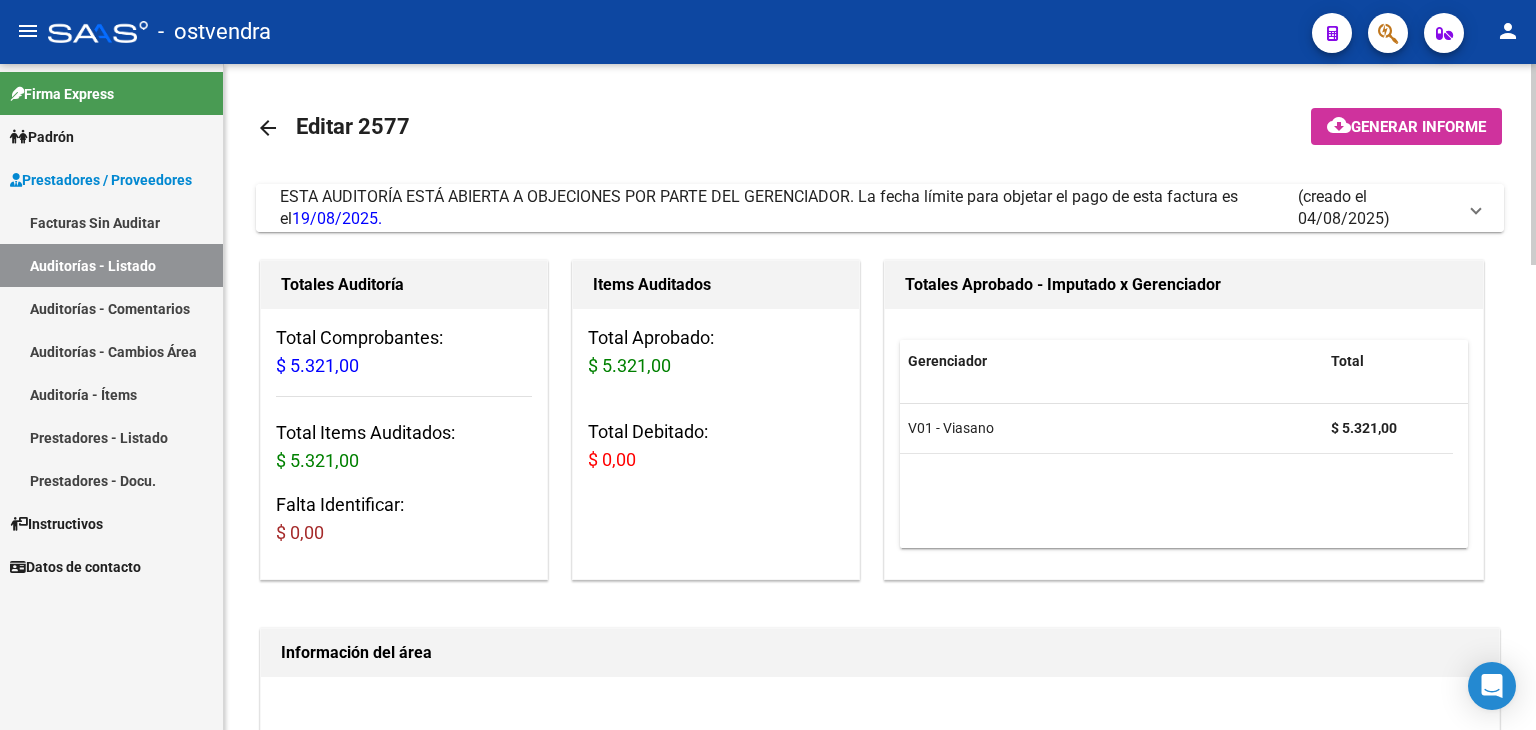 drag, startPoint x: 1470, startPoint y: 217, endPoint x: 1436, endPoint y: 237, distance: 39.446167 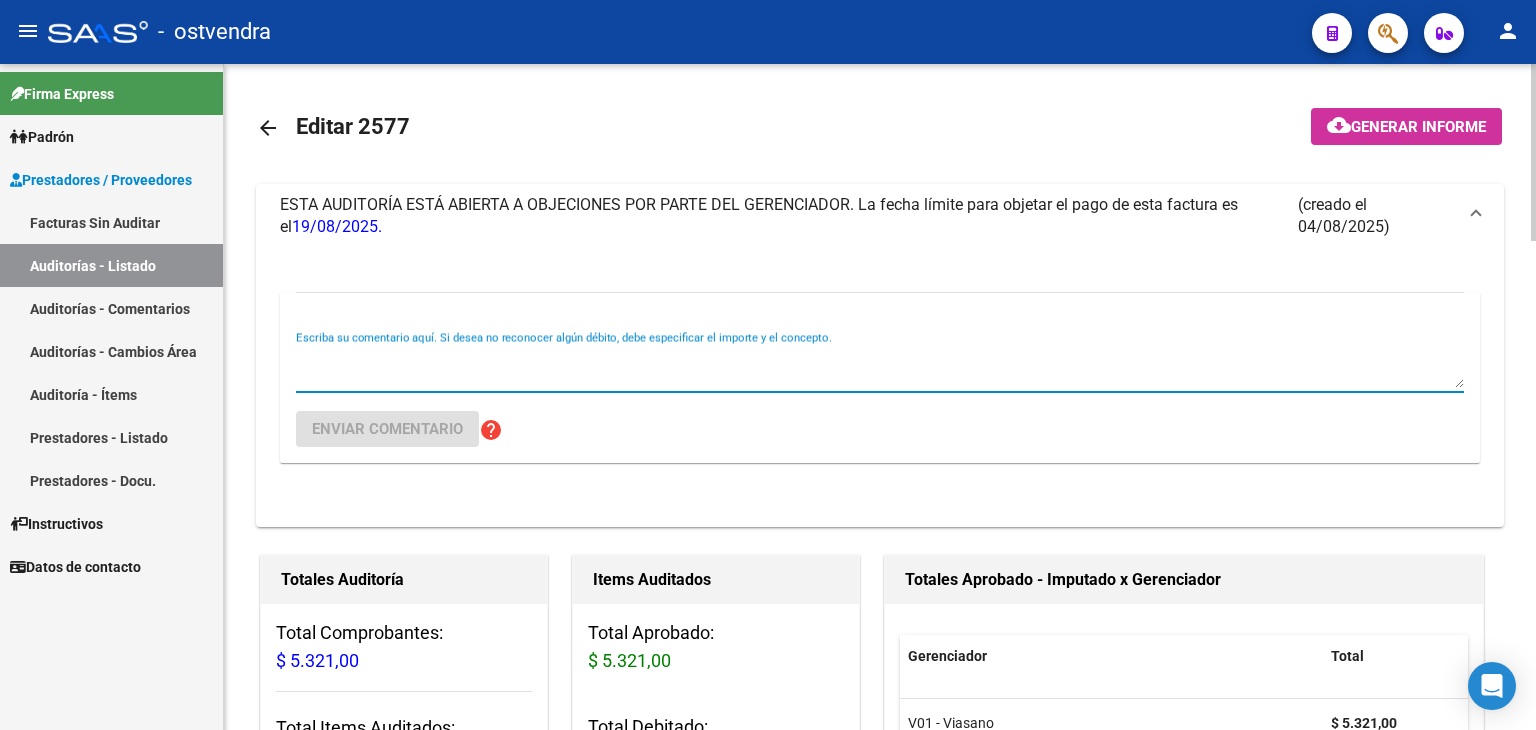 click on "Escriba su comentario aquí. Si desea no reconocer algún débito, debe especificar el importe y el concepto." at bounding box center (880, 368) 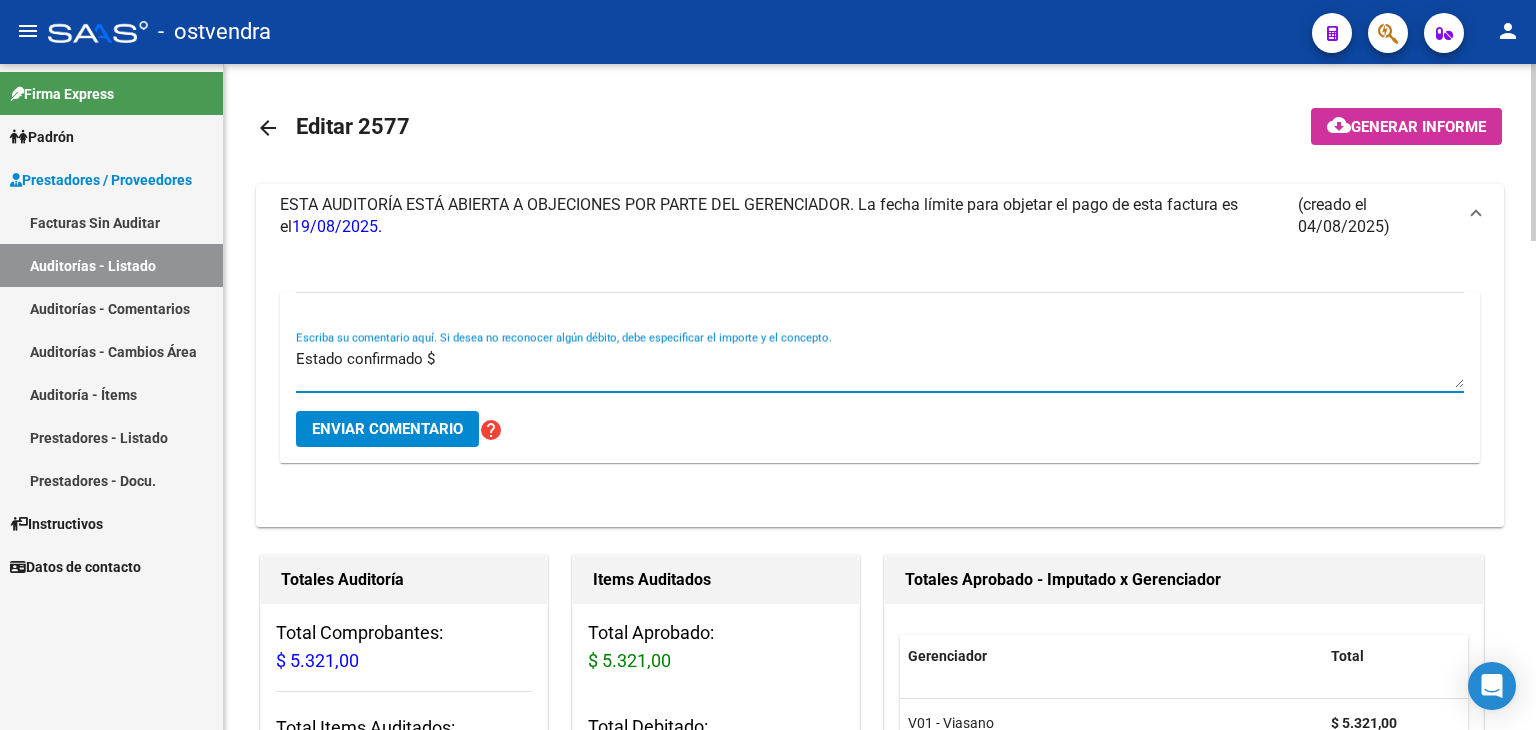 scroll, scrollTop: 100, scrollLeft: 0, axis: vertical 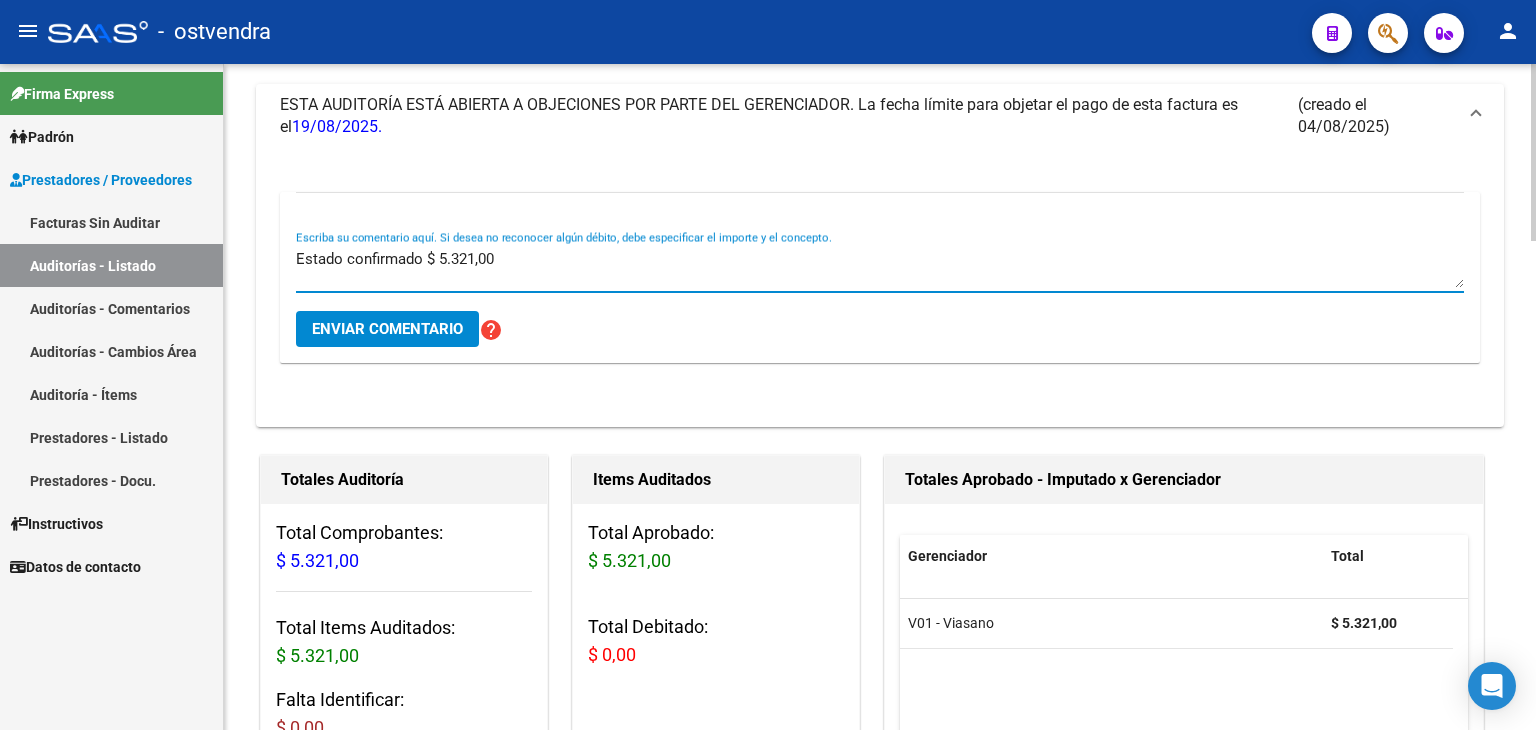 type on "Estado confirmado $ 5.321,00" 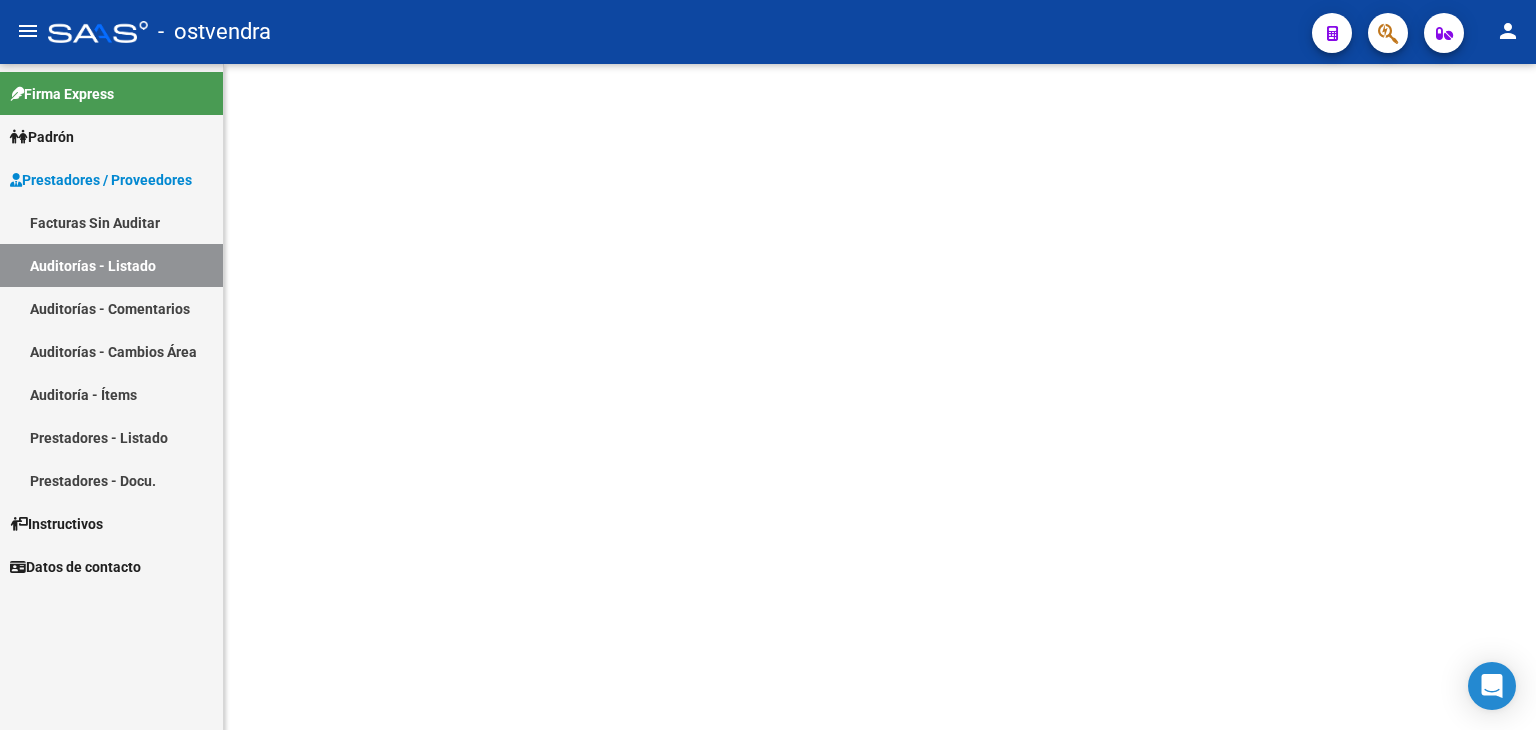 scroll, scrollTop: 0, scrollLeft: 0, axis: both 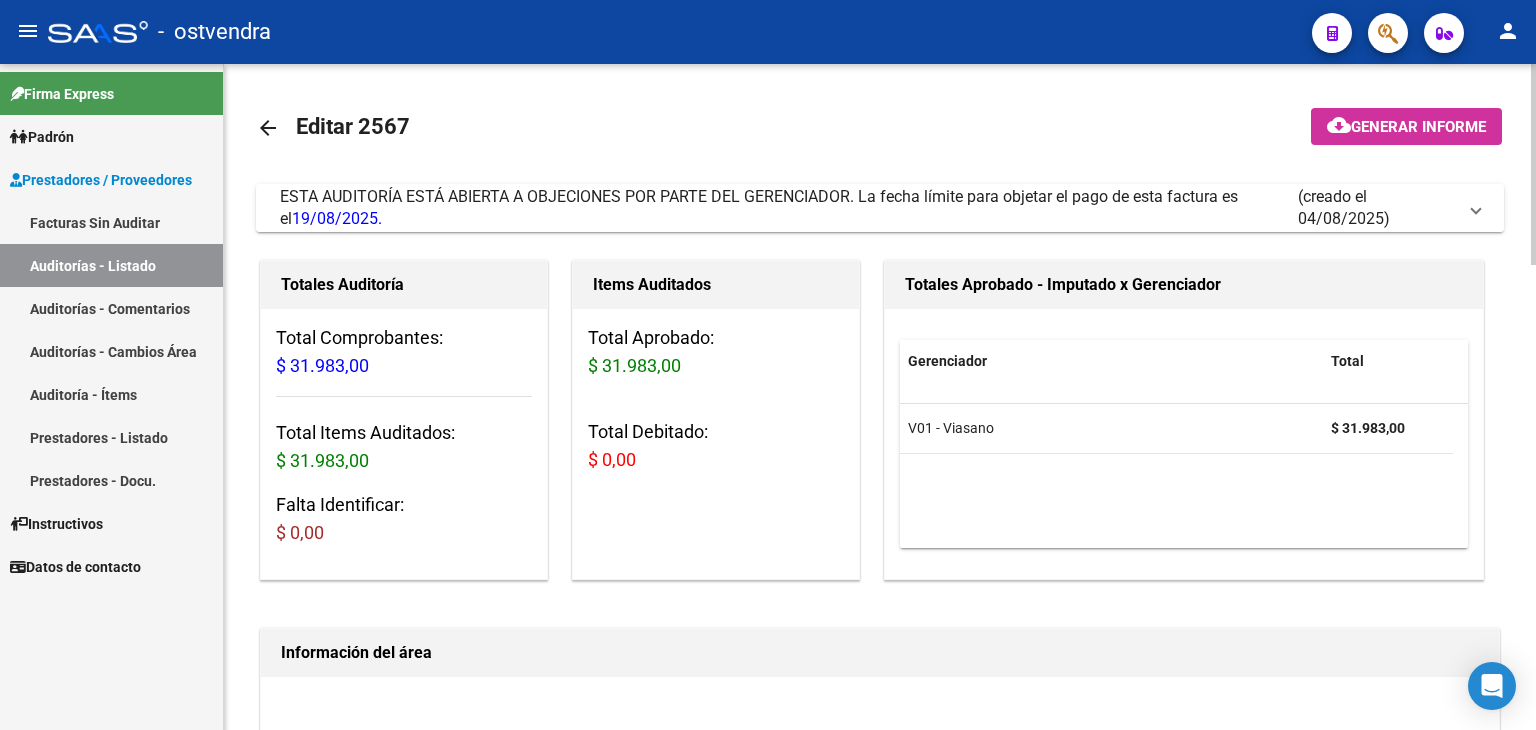click on "ESTA AUDITORÍA ESTÁ ABIERTA A OBJECIONES POR PARTE DEL GERENCIADOR. La fecha límite para objetar el pago de esta factura es el  [DATE].   (creado el [DATE])" at bounding box center (876, 208) 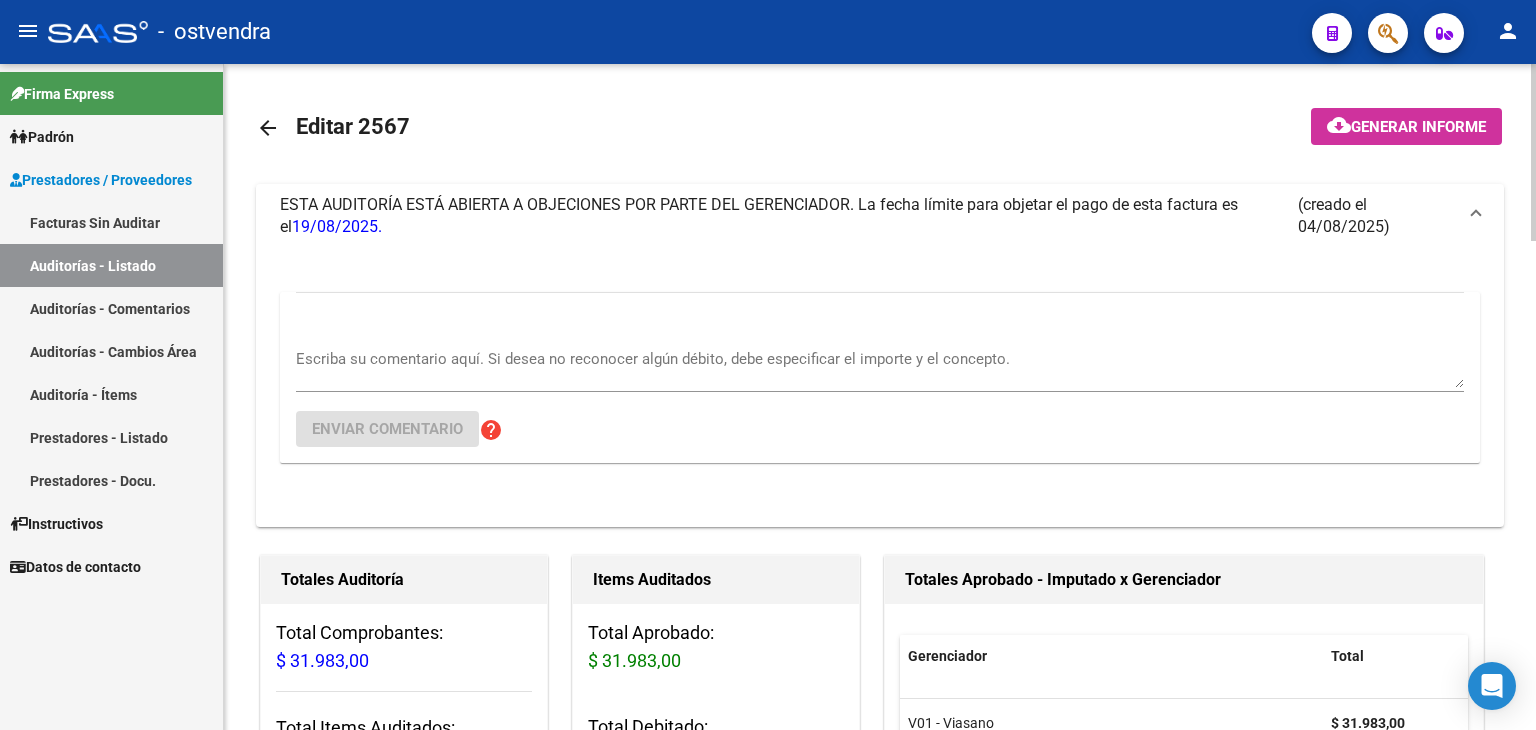 click on "Escriba su comentario aquí. Si desea no reconocer algún débito, debe especificar el importe y el concepto." at bounding box center [880, 361] 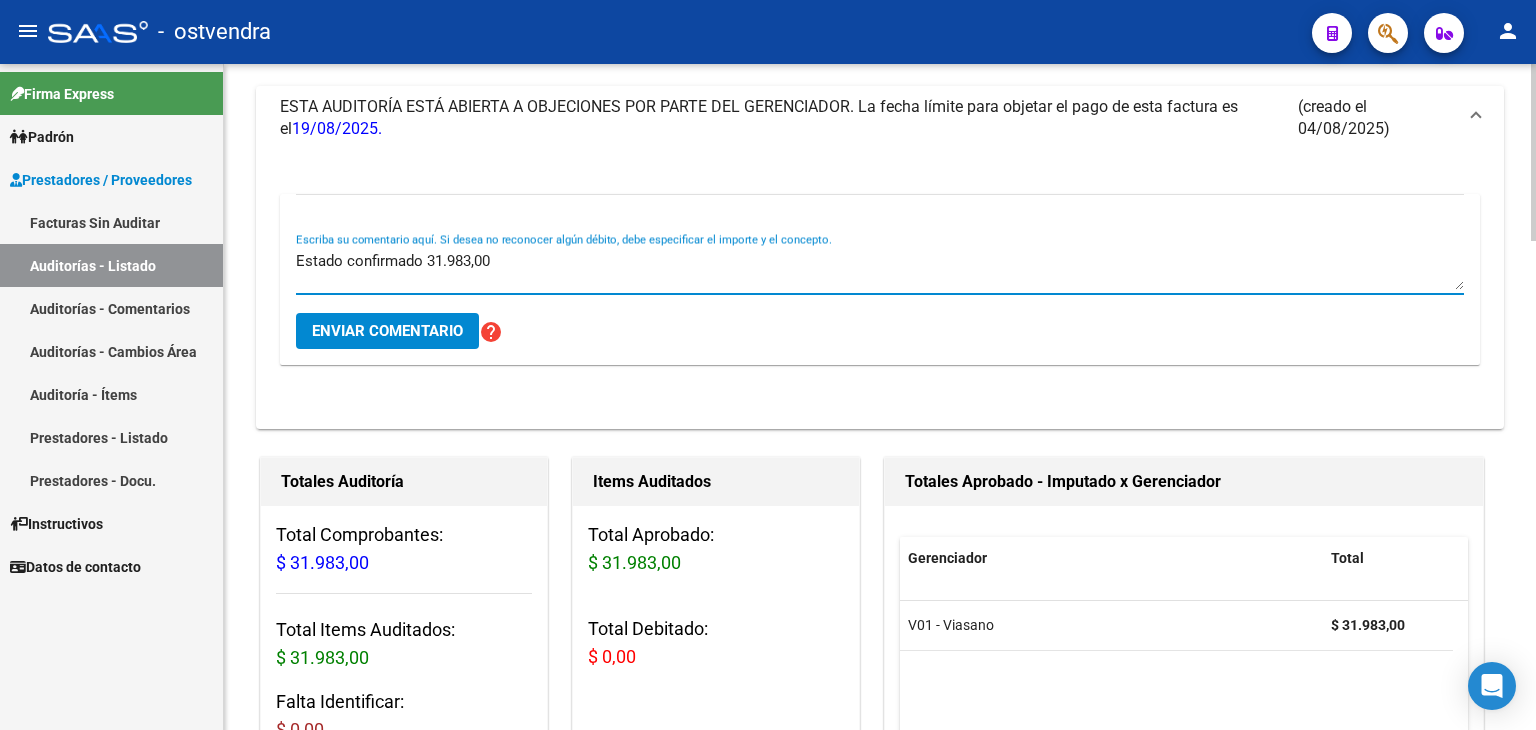 scroll, scrollTop: 100, scrollLeft: 0, axis: vertical 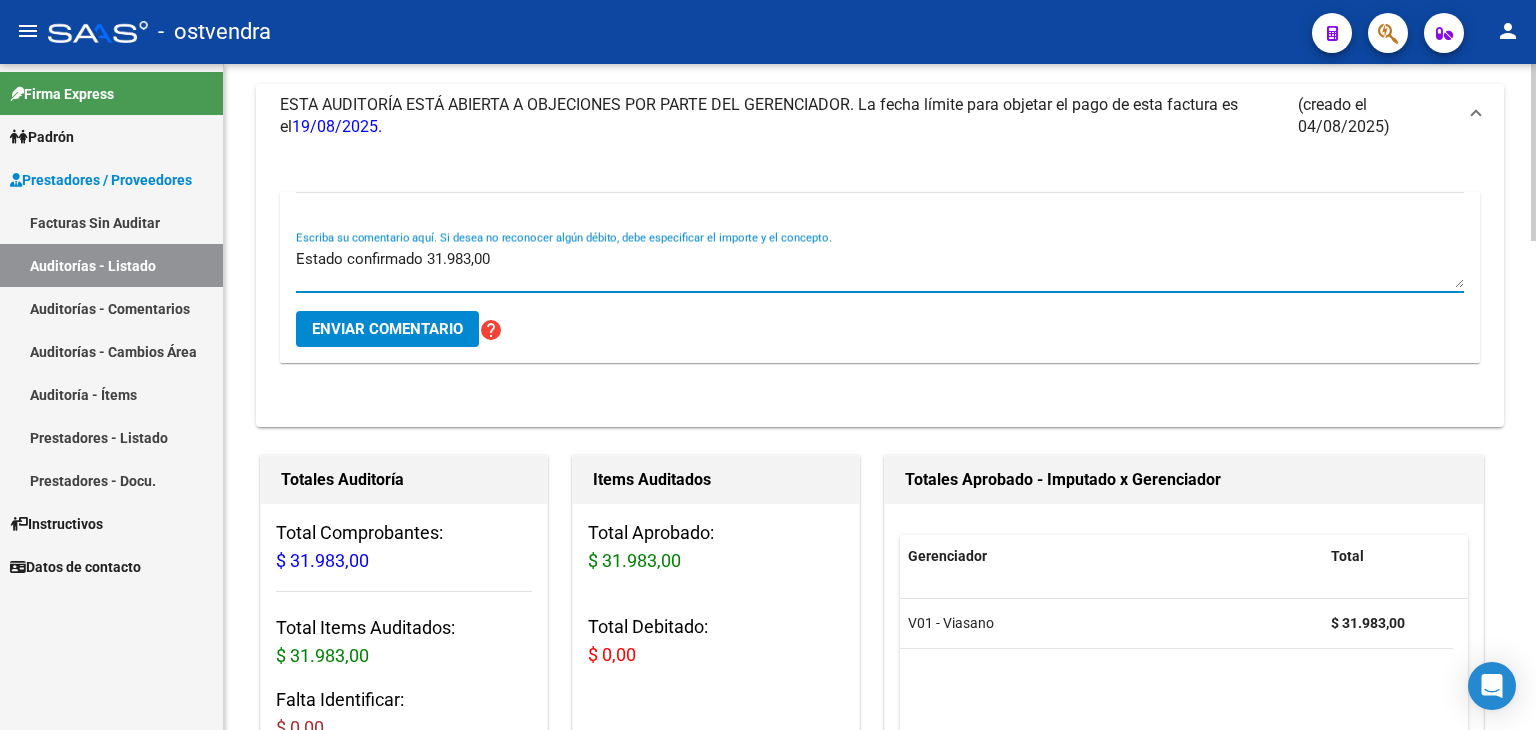 type on "Estado confirmado 31.983,00" 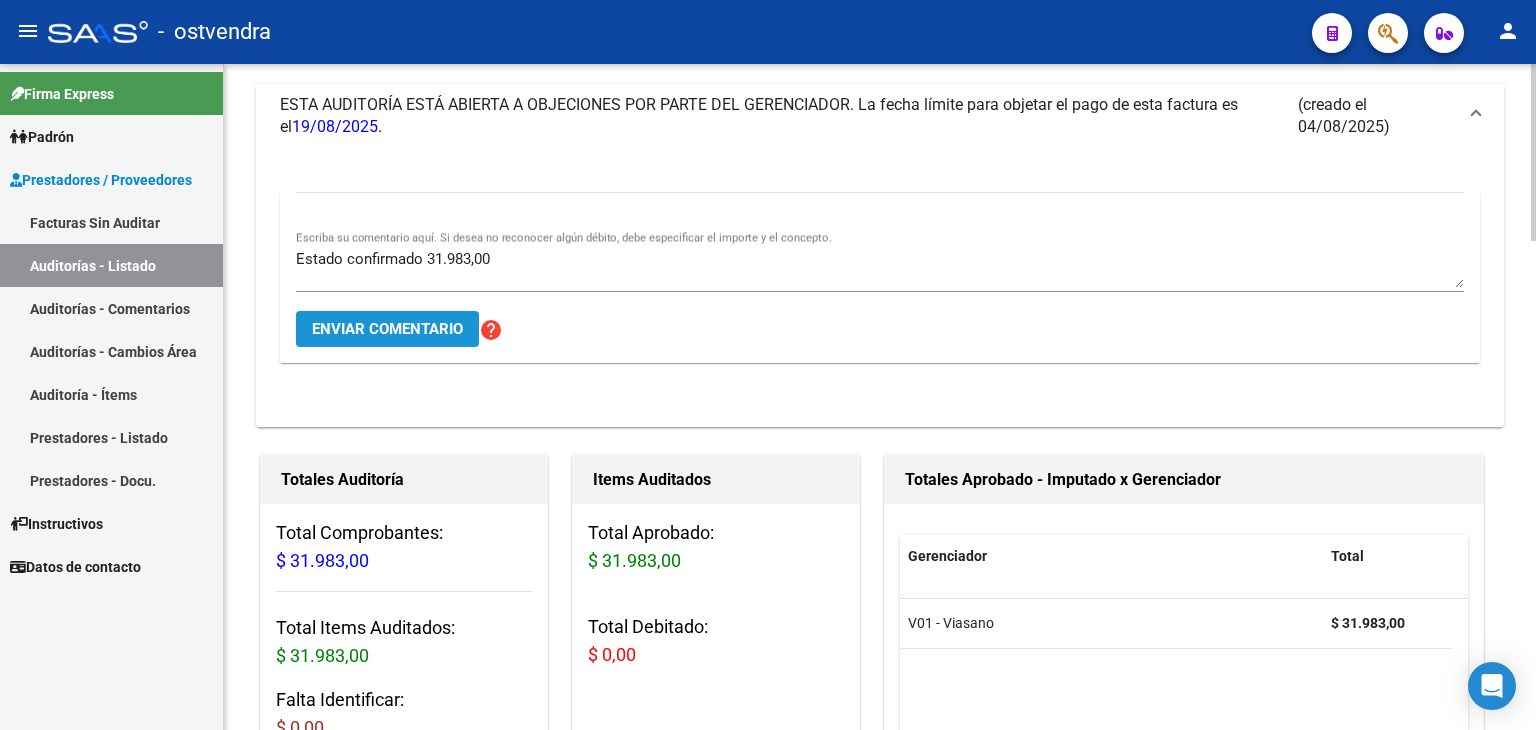 click on "Enviar comentario" at bounding box center [387, 329] 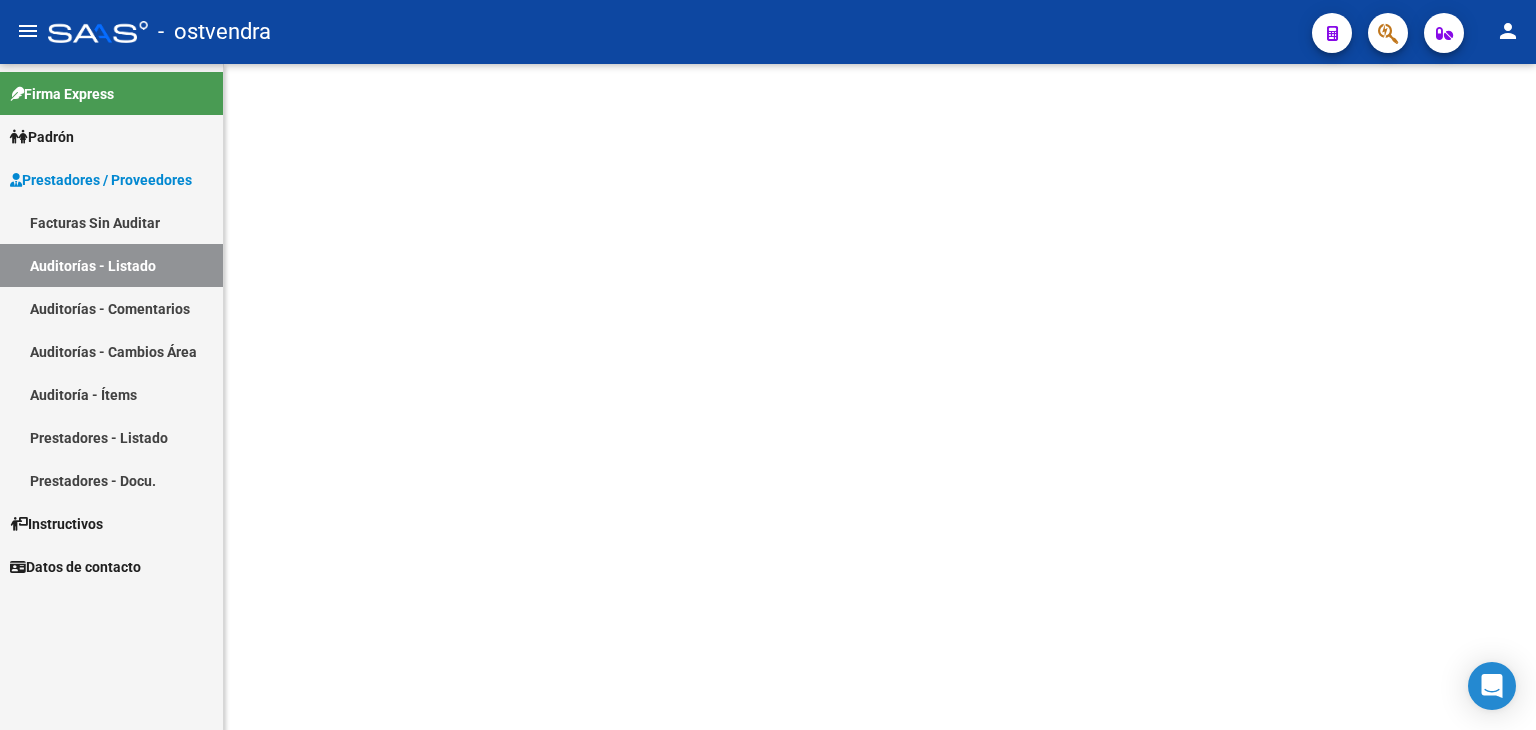 scroll, scrollTop: 0, scrollLeft: 0, axis: both 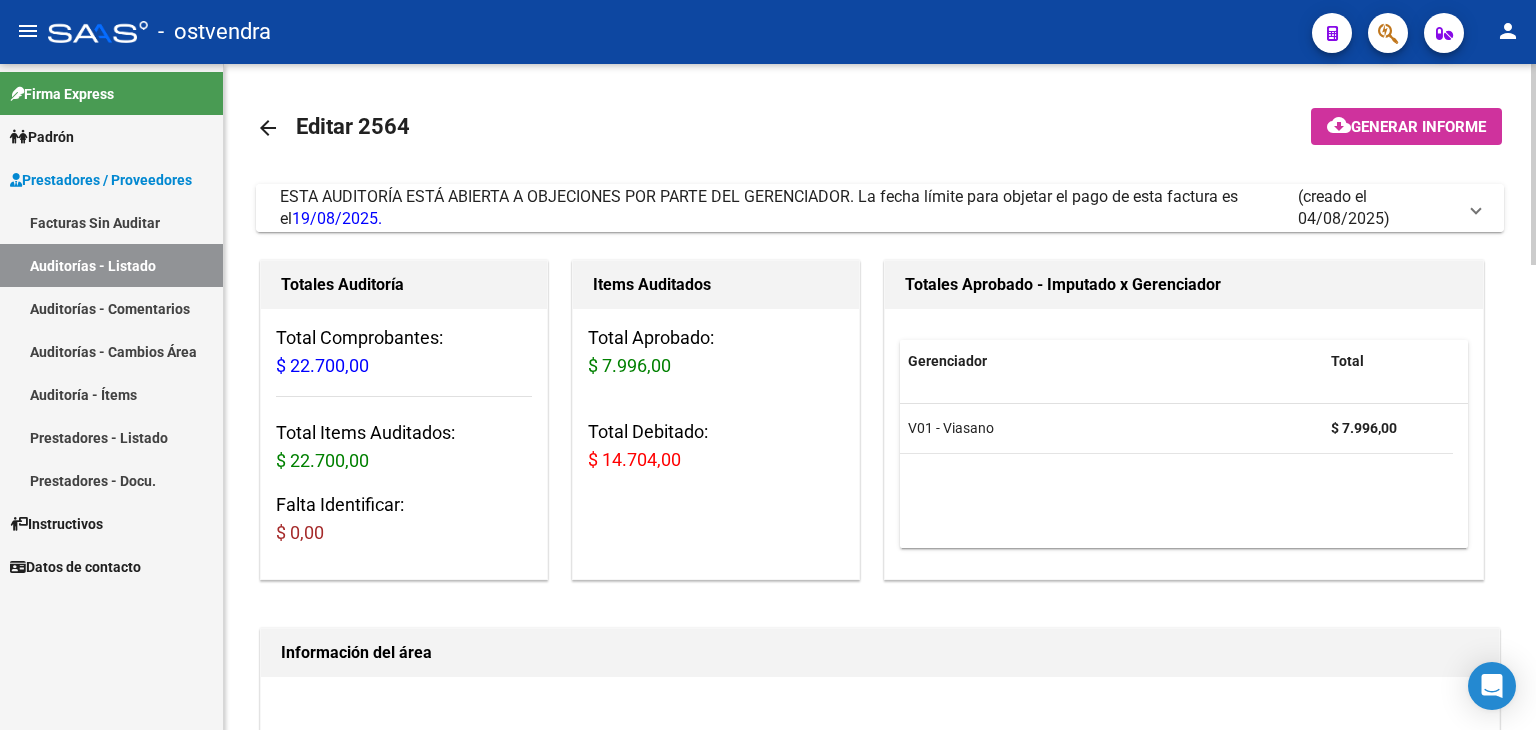 click on "ESTA AUDITORÍA ESTÁ ABIERTA A OBJECIONES POR PARTE DEL GERENCIADOR. La fecha límite para objetar el pago de esta factura es el  [DATE].   (creado el [DATE])" at bounding box center [876, 208] 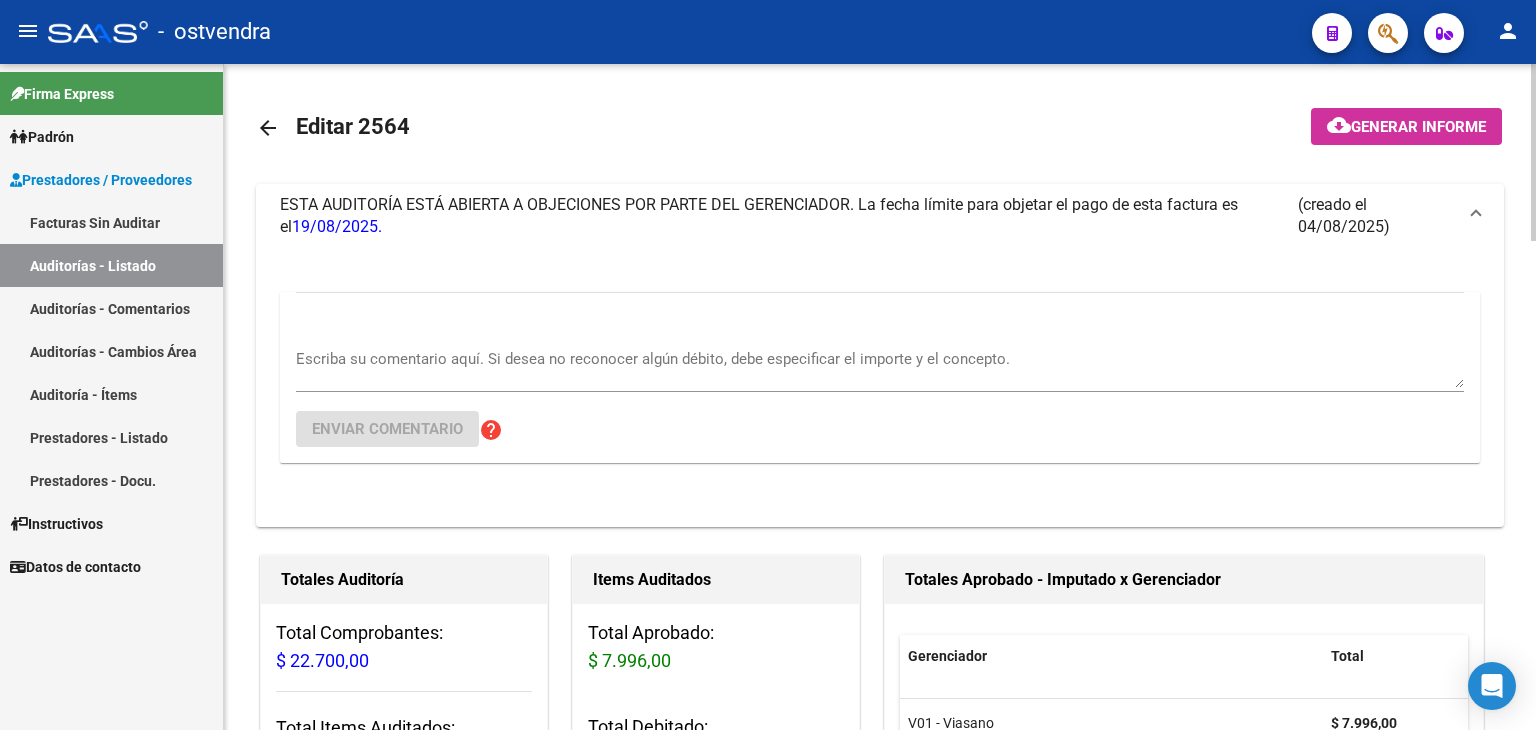 click on "Escriba su comentario aquí. Si desea no reconocer algún débito, debe especificar el importe y el concepto." at bounding box center [880, 361] 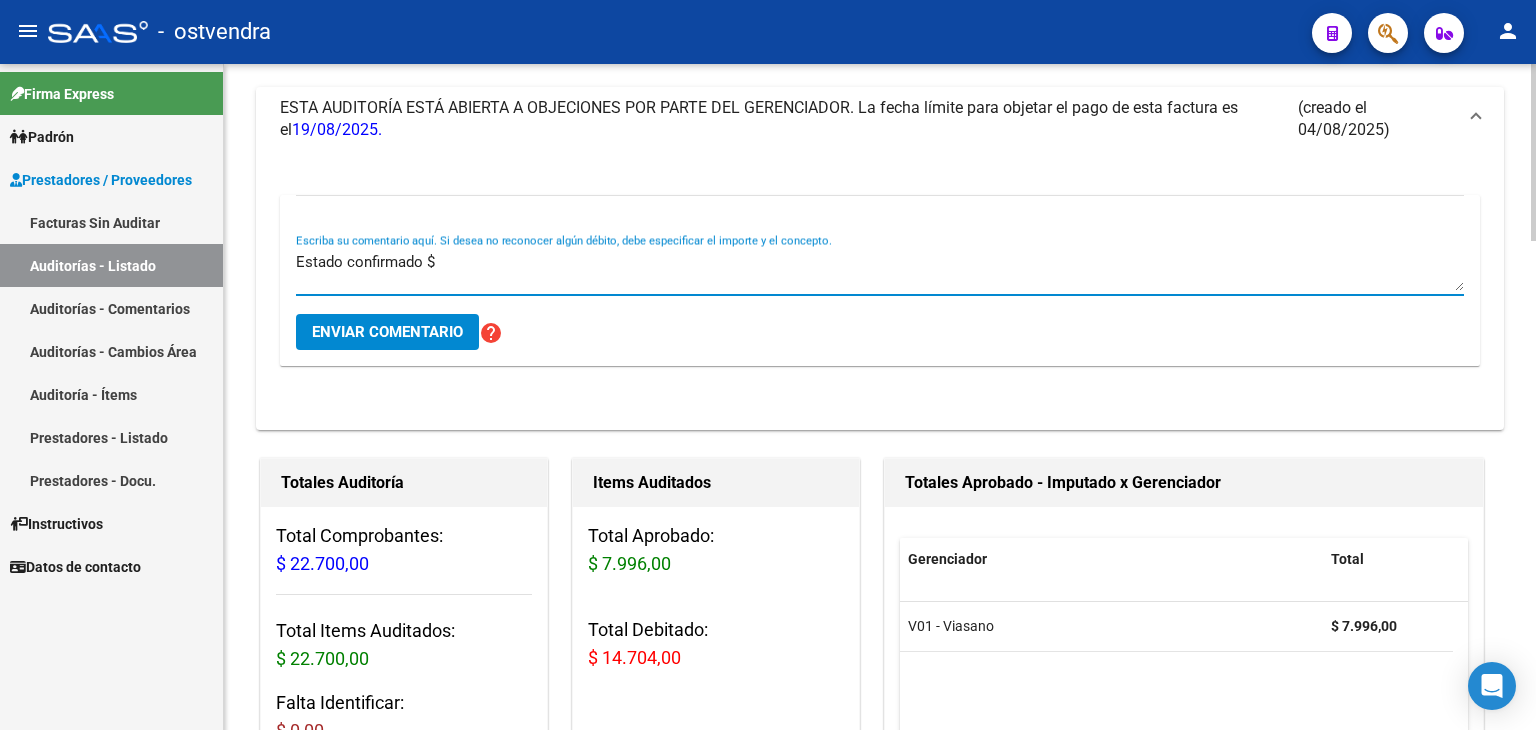 scroll, scrollTop: 100, scrollLeft: 0, axis: vertical 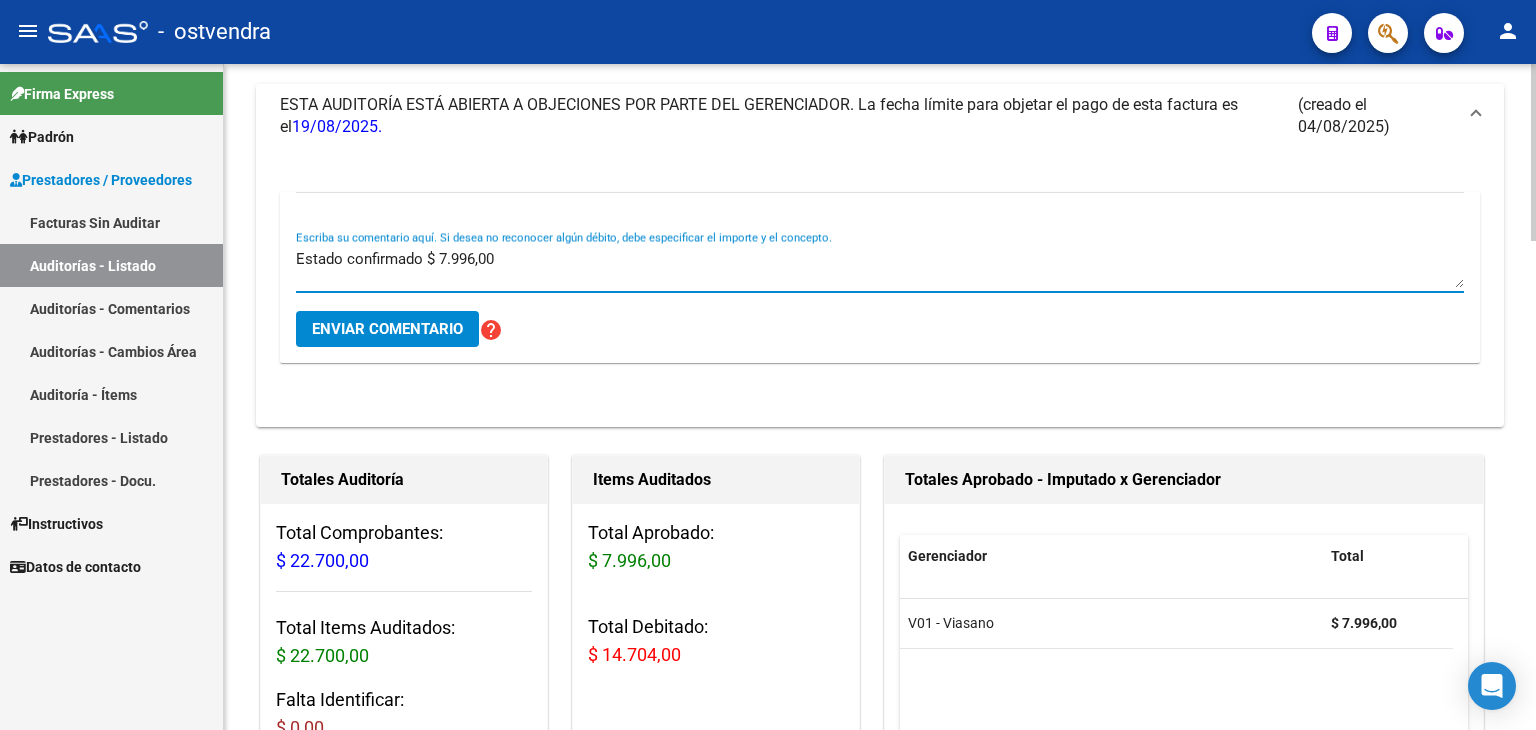 type on "Estado confirmado $ 7.996,00" 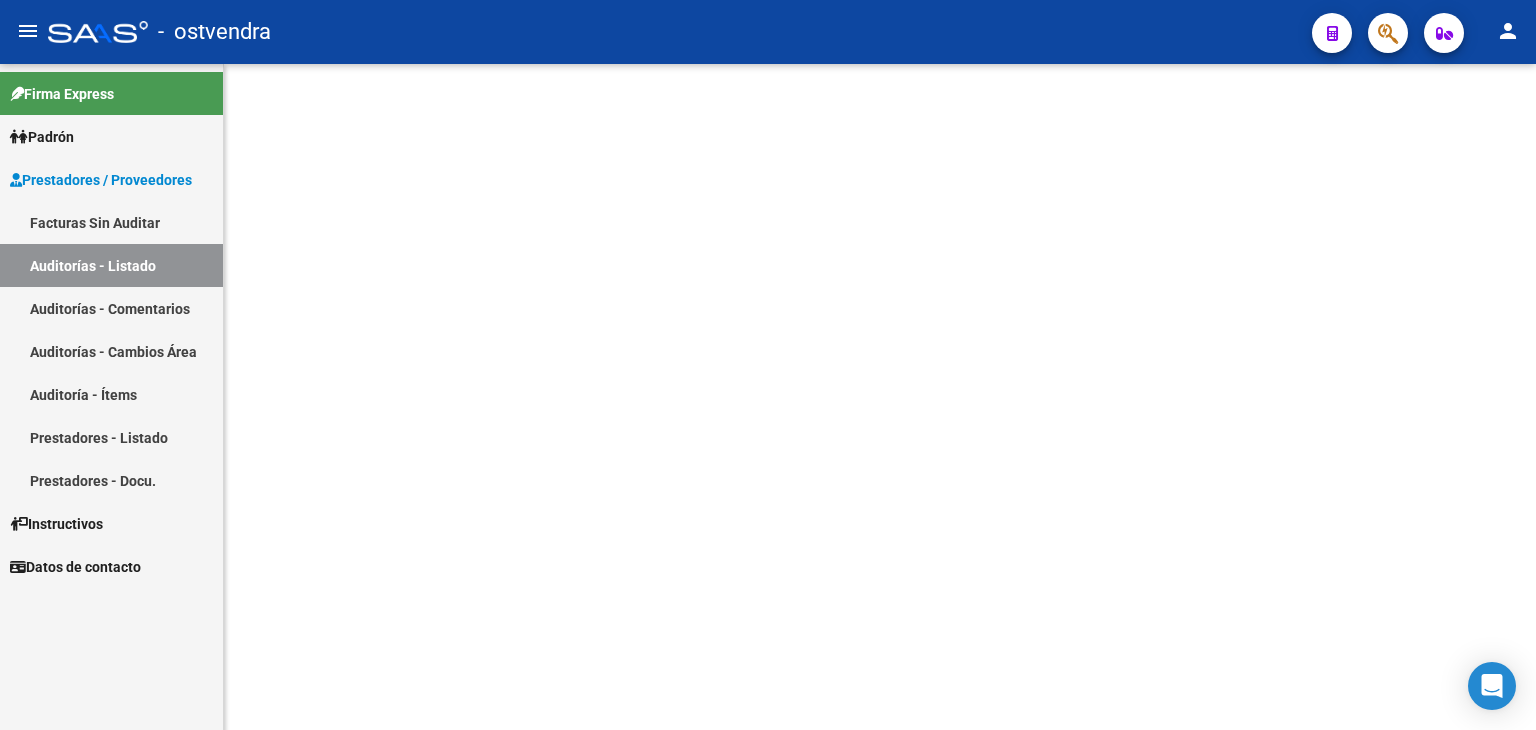 scroll, scrollTop: 0, scrollLeft: 0, axis: both 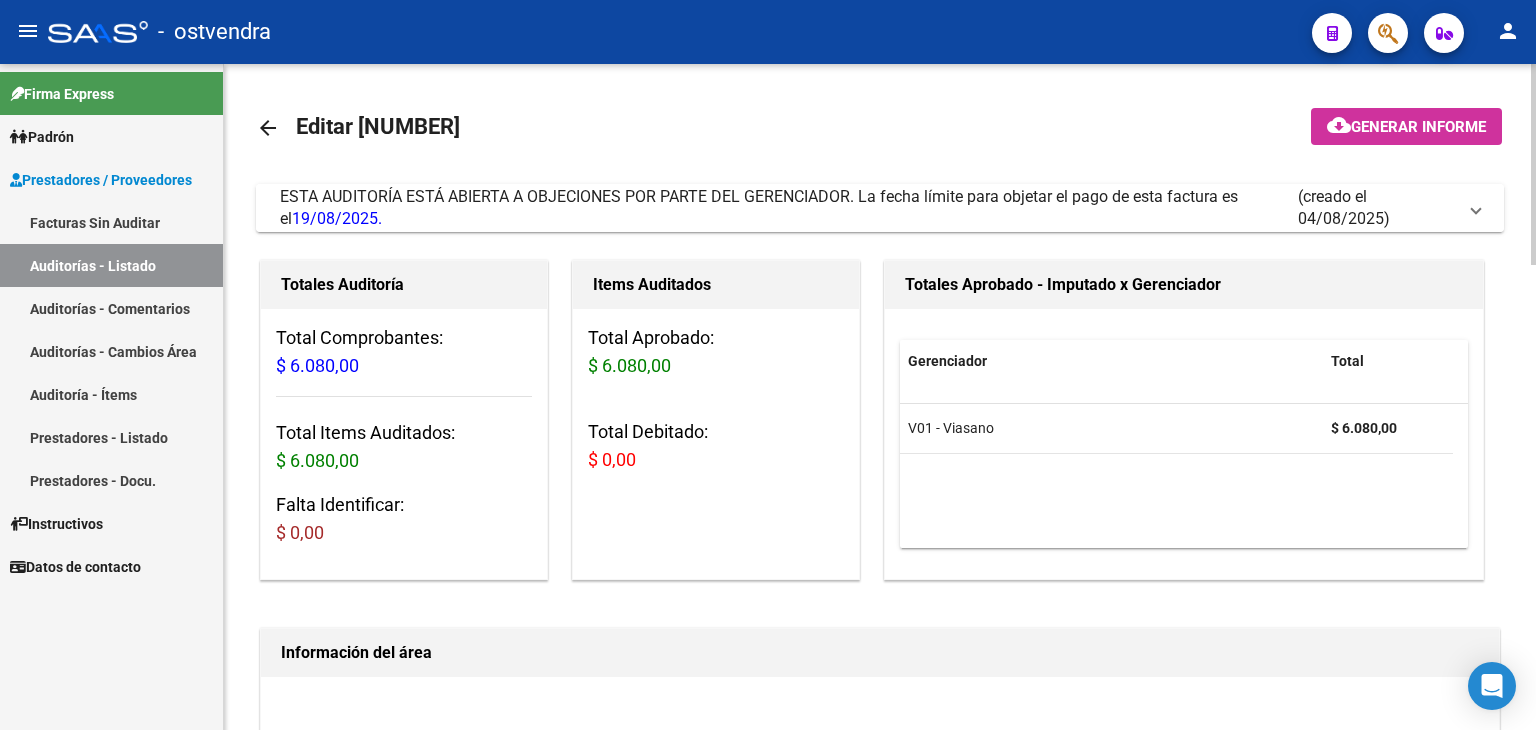 click on "ESTA AUDITORÍA ESTÁ ABIERTA A OBJECIONES POR PARTE DEL GERENCIADOR. La fecha límite para objetar el pago de esta factura es el  [DATE].   (creado el [DATE])" at bounding box center (876, 208) 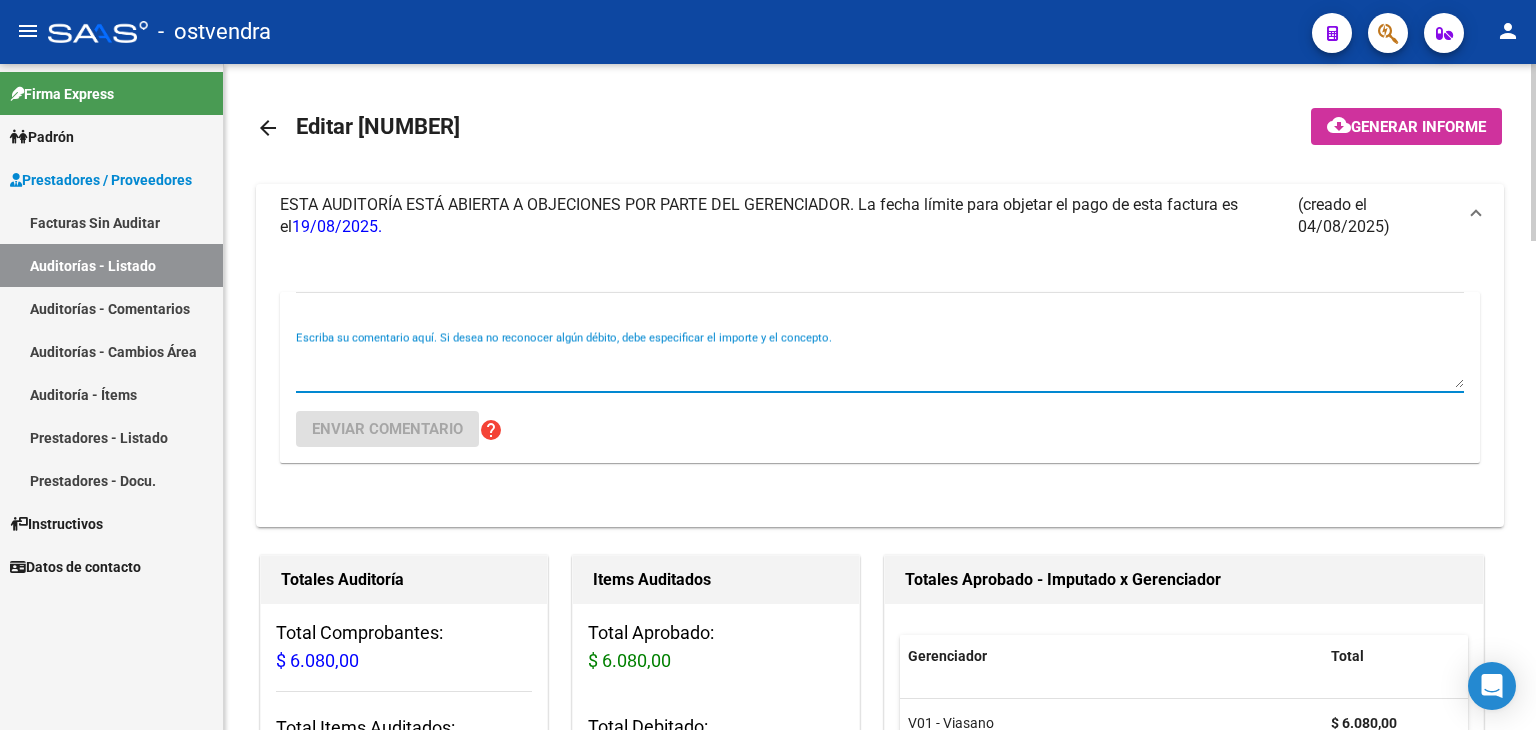click on "Escriba su comentario aquí. Si desea no reconocer algún débito, debe especificar el importe y el concepto." at bounding box center [880, 368] 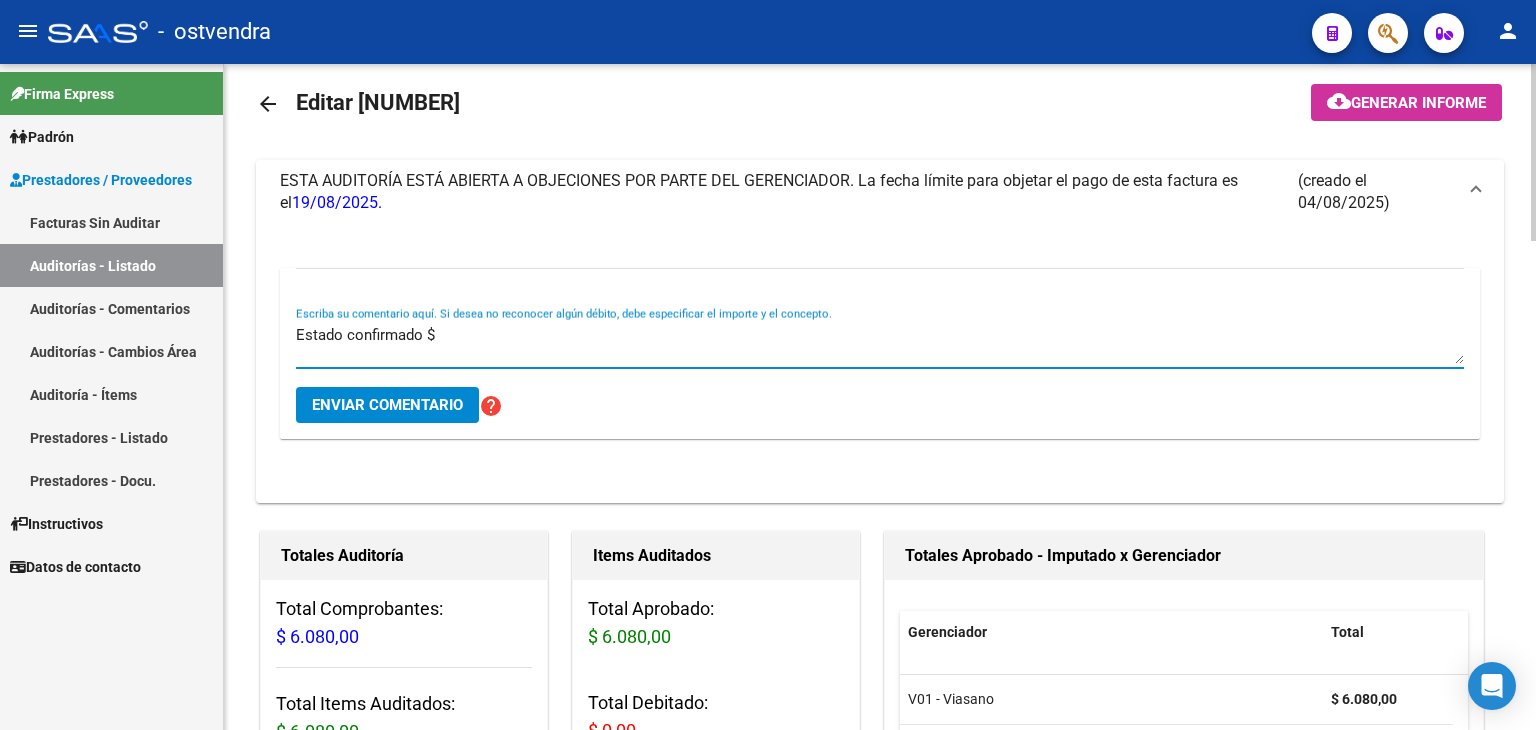 scroll, scrollTop: 100, scrollLeft: 0, axis: vertical 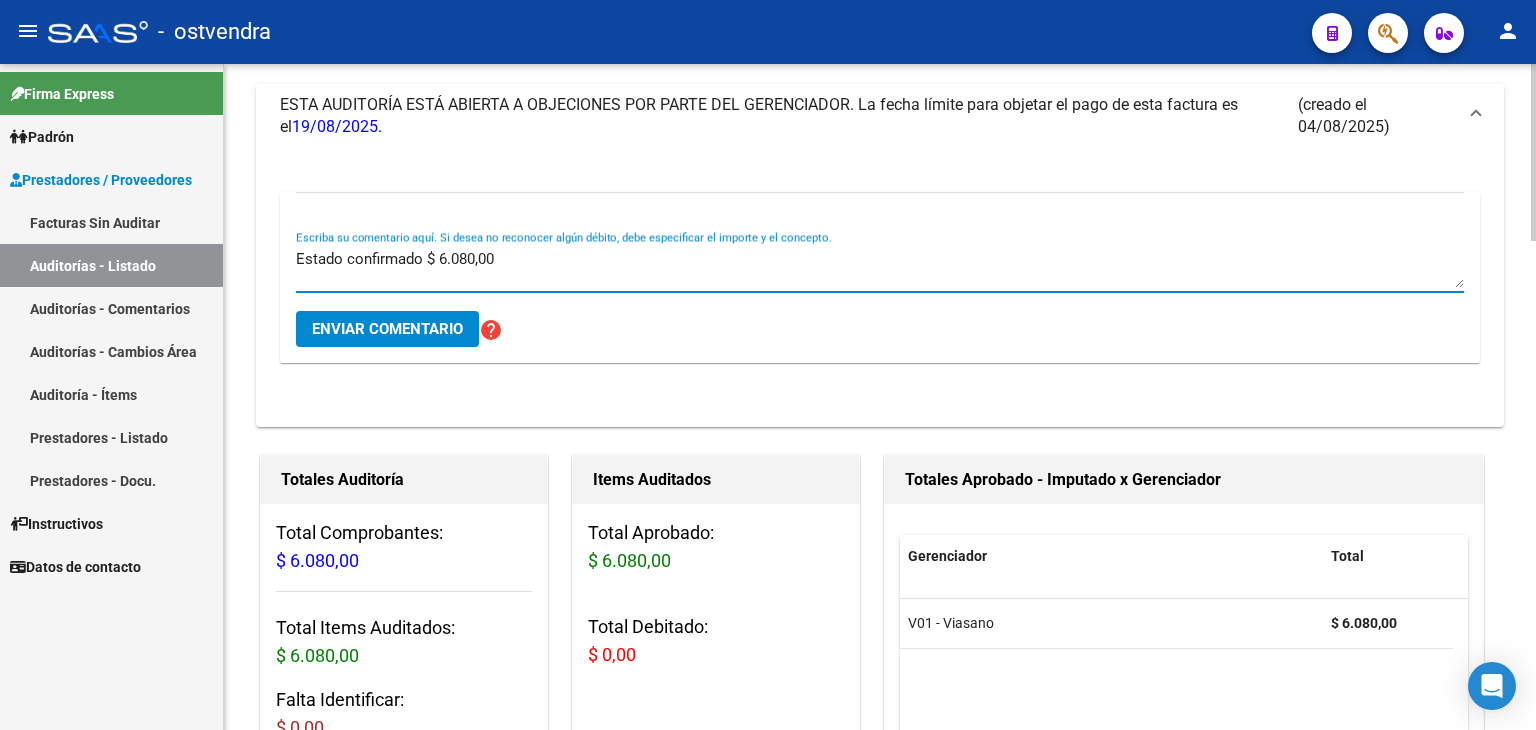 type on "Estado confirmado $ 6.080,00" 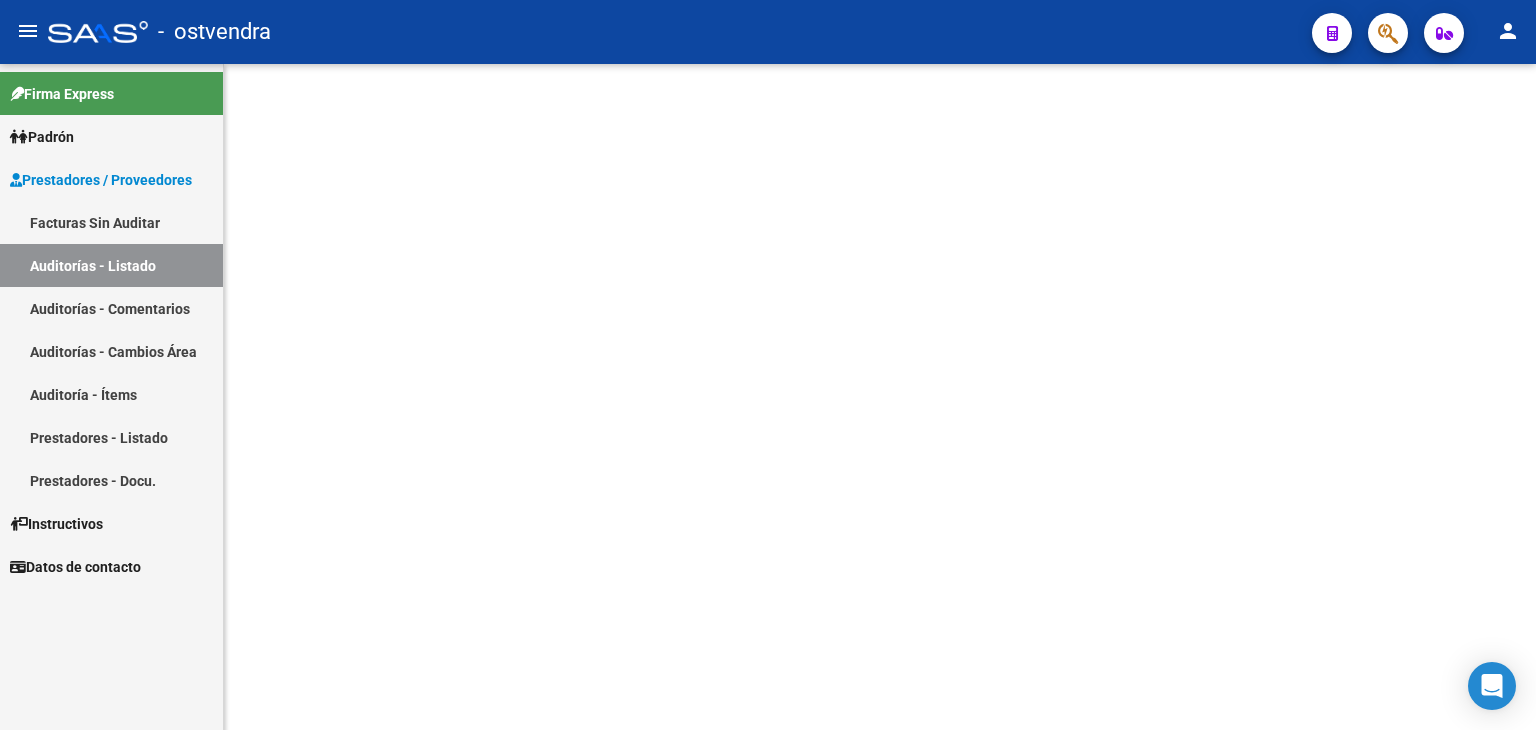 scroll, scrollTop: 0, scrollLeft: 0, axis: both 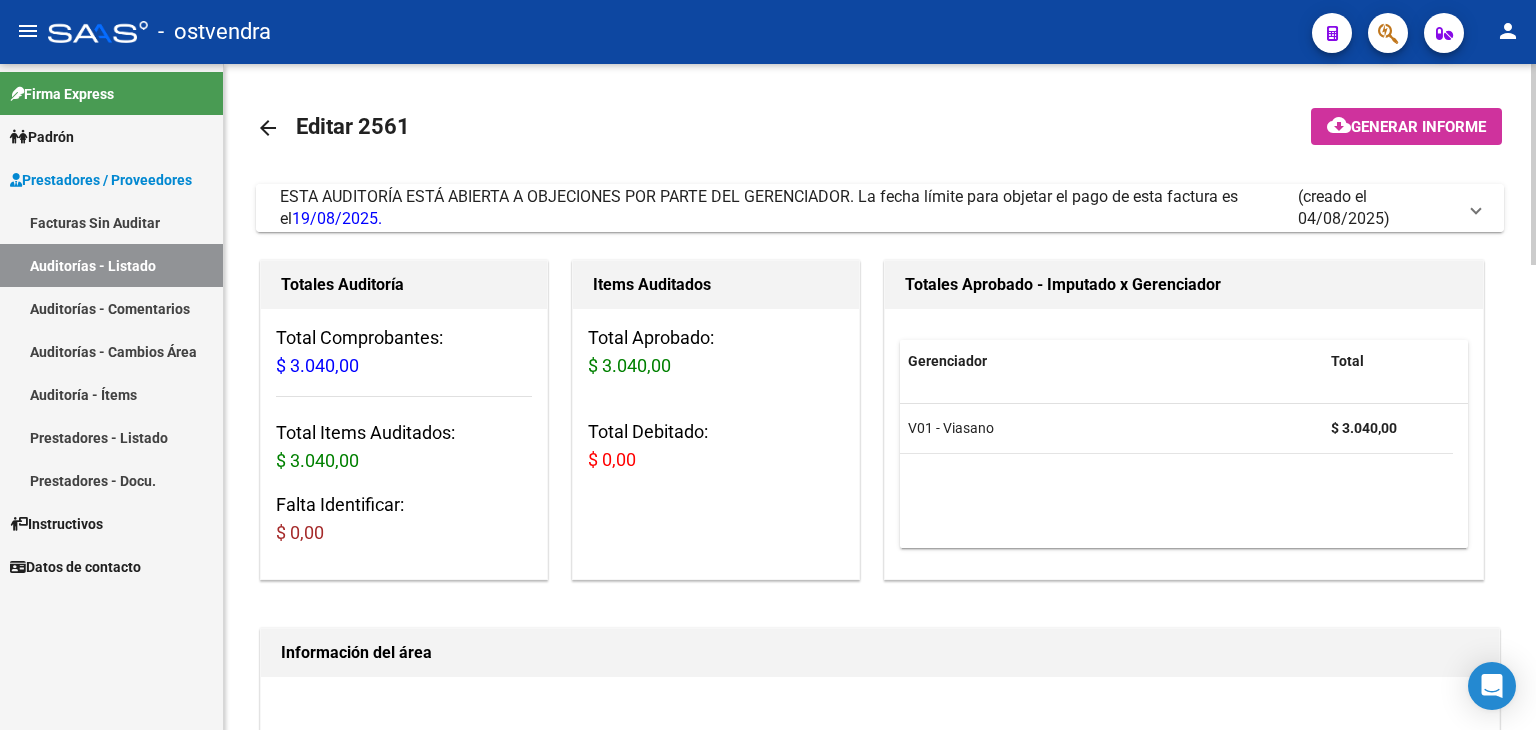 drag, startPoint x: 1478, startPoint y: 209, endPoint x: 1445, endPoint y: 223, distance: 35.846897 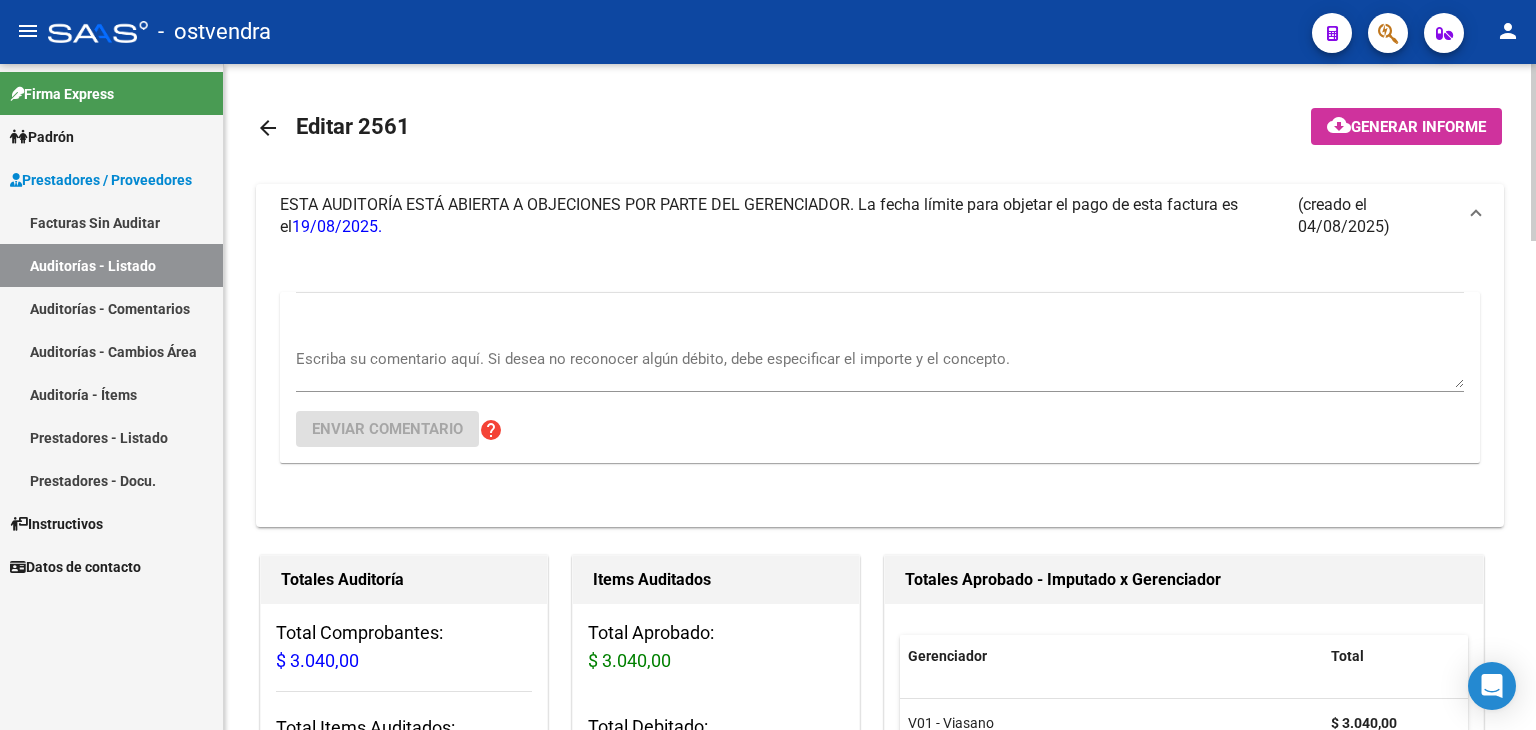 click on "Escriba su comentario aquí. Si desea no reconocer algún débito, debe especificar el importe y el concepto." at bounding box center [880, 368] 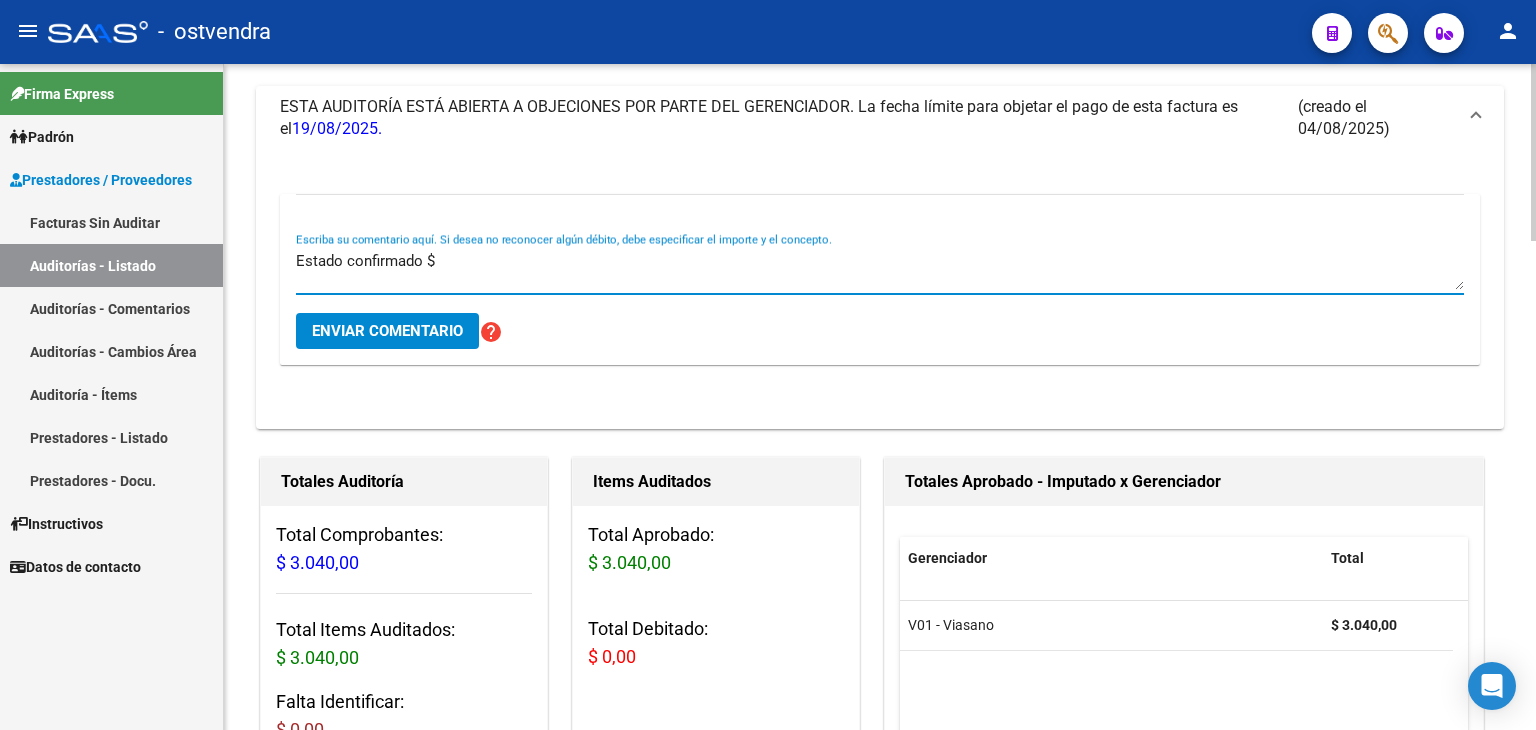 scroll, scrollTop: 100, scrollLeft: 0, axis: vertical 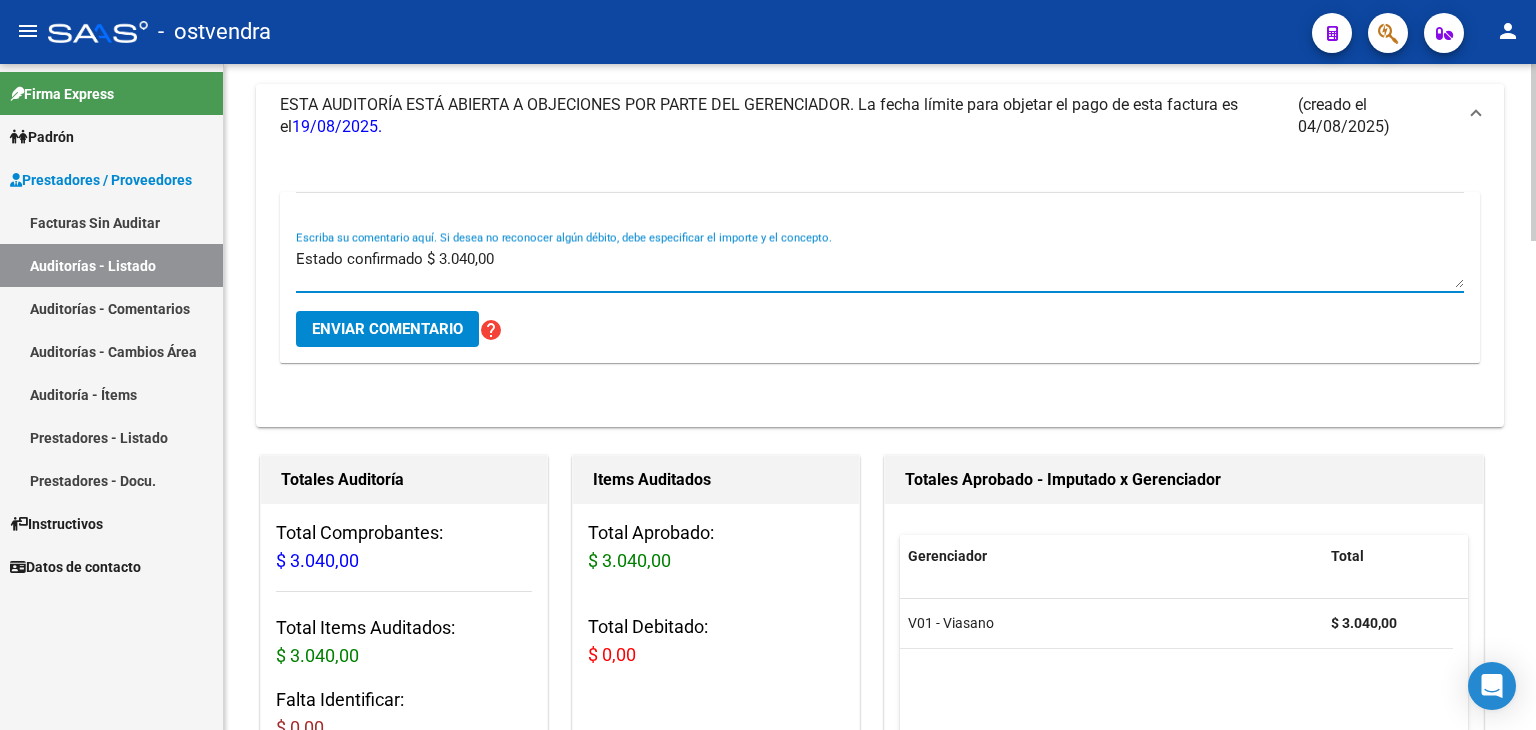 type on "Estado confirmado $ 3.040,00" 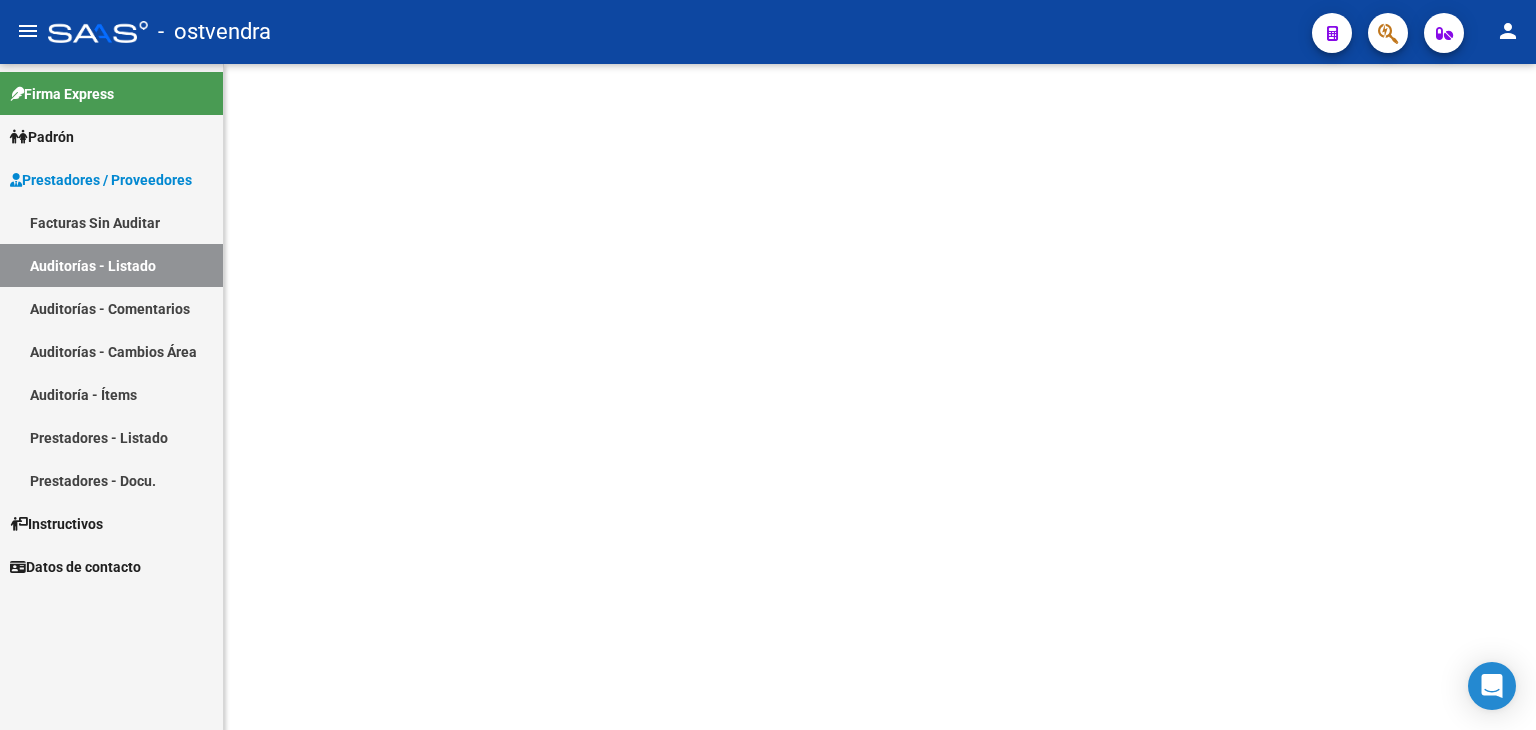 scroll, scrollTop: 0, scrollLeft: 0, axis: both 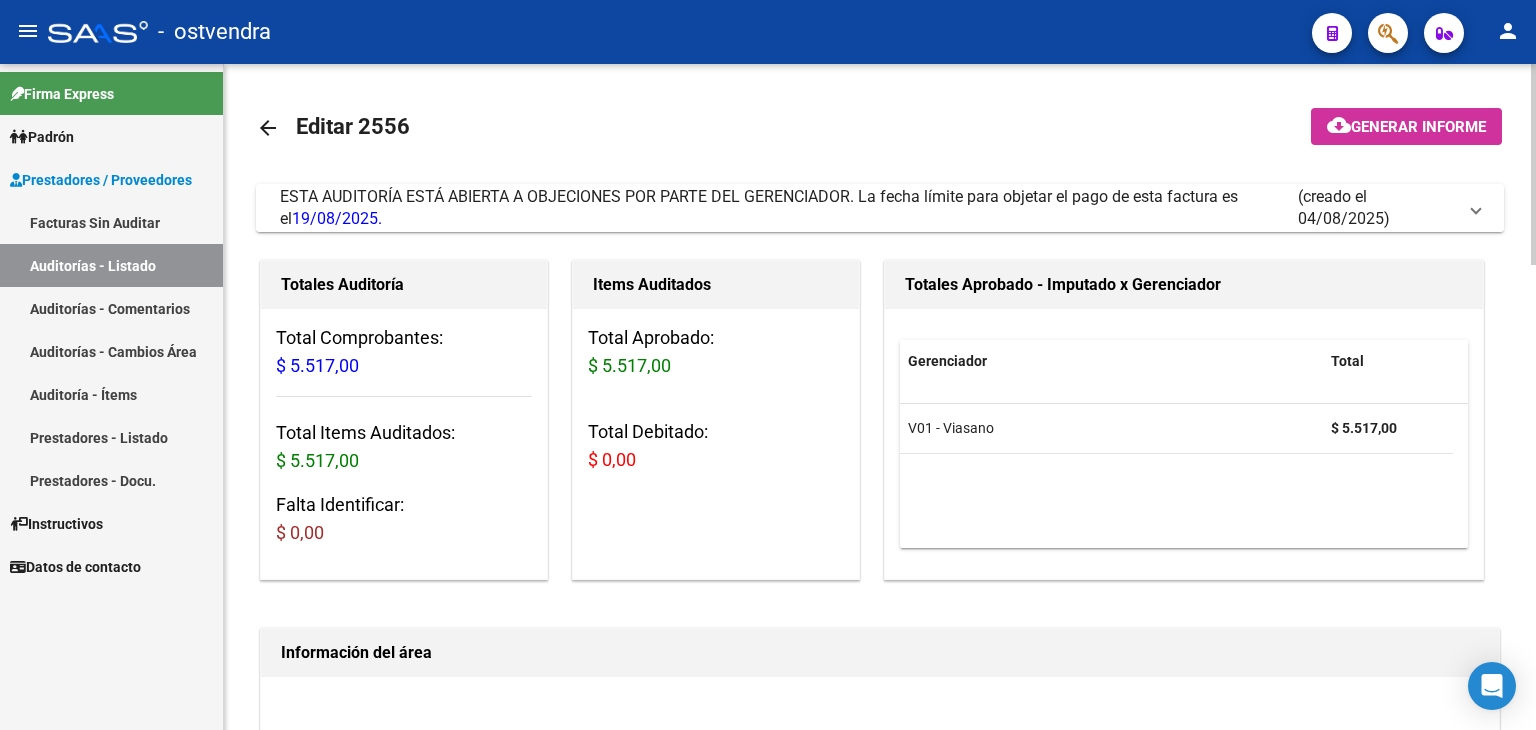 click on "ESTA AUDITORÍA ESTÁ ABIERTA A OBJECIONES POR PARTE DEL GERENCIADOR. La fecha límite para objetar el pago de esta factura es el  [DATE].   (creado el [DATE])" at bounding box center [880, 208] 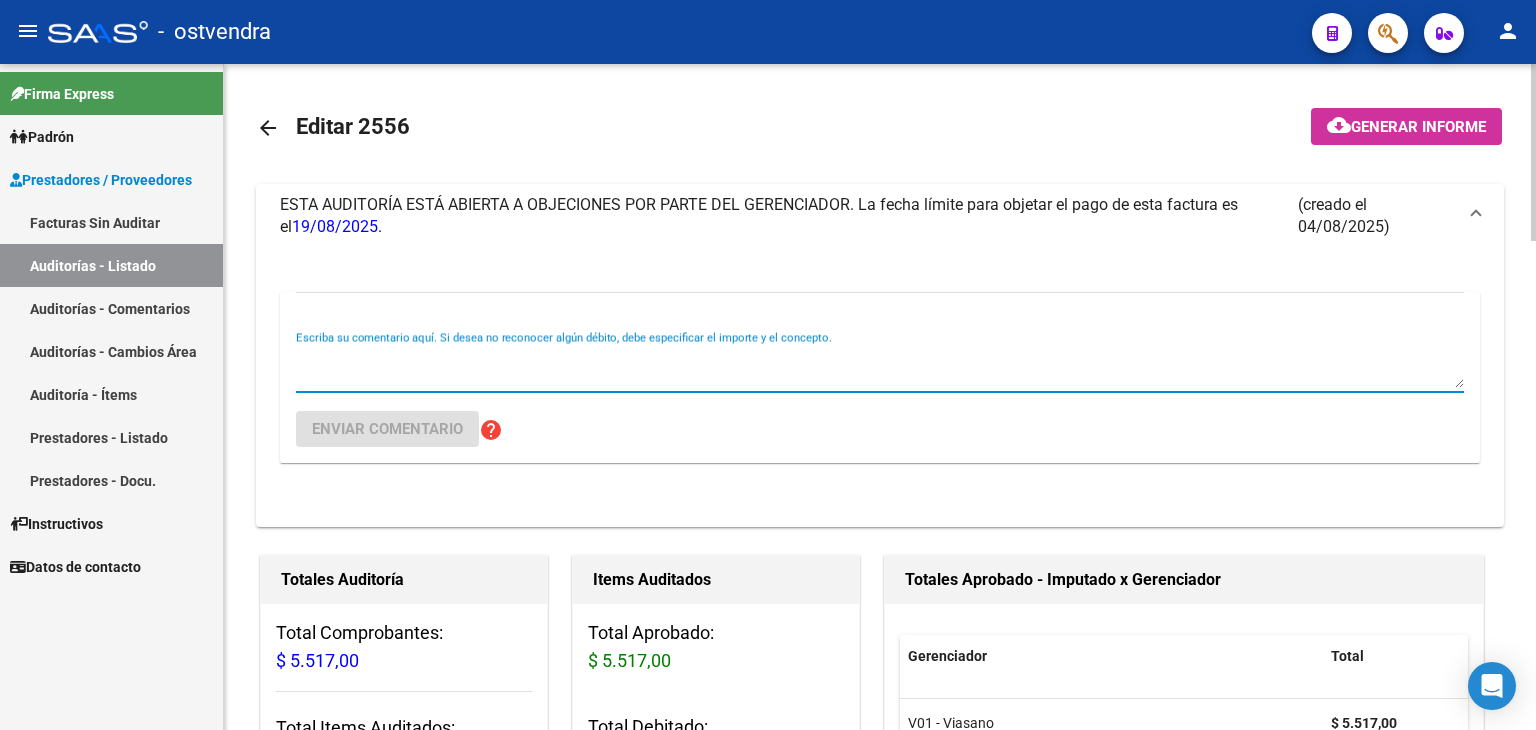 click on "Escriba su comentario aquí. Si desea no reconocer algún débito, debe especificar el importe y el concepto." at bounding box center (880, 368) 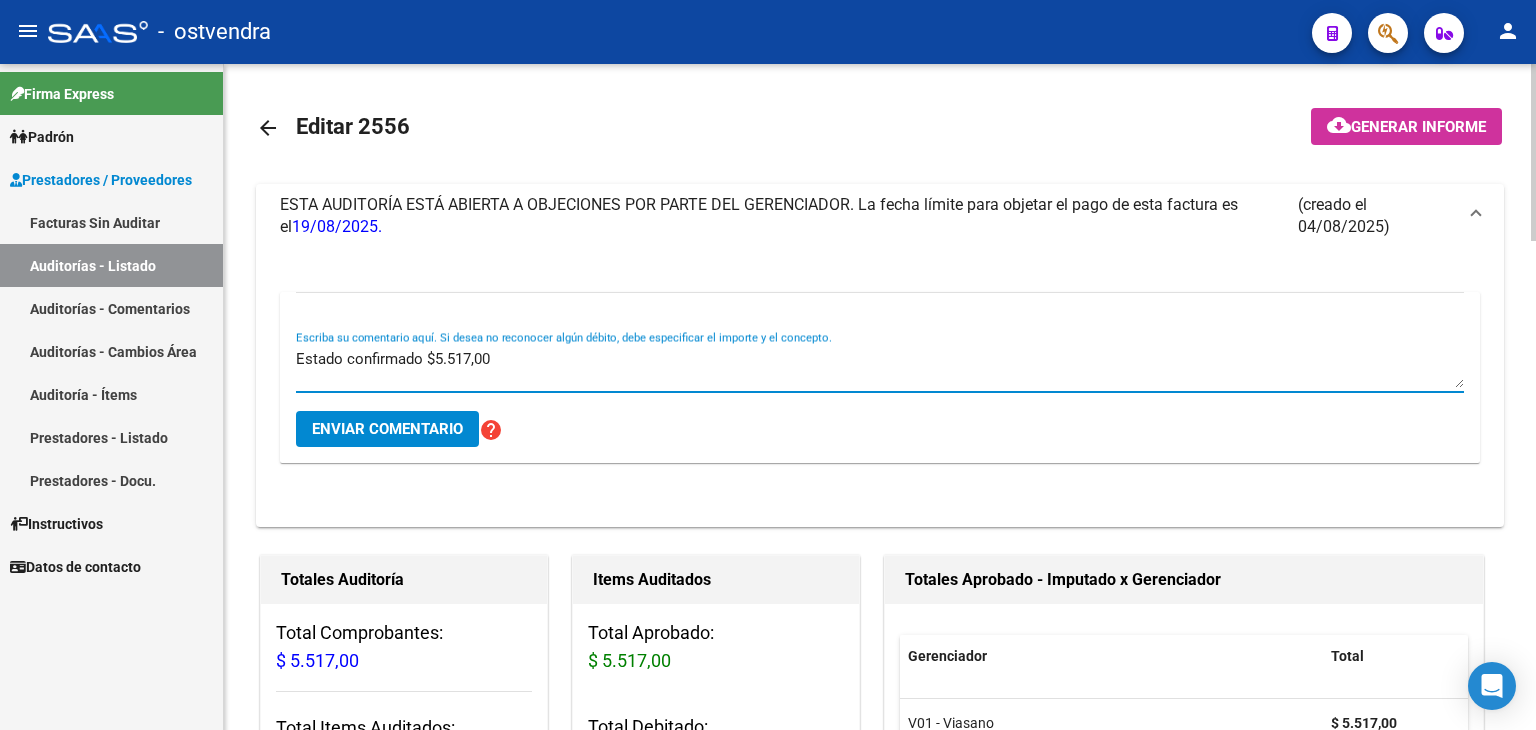 type on "Estado confirmado $5.517,00" 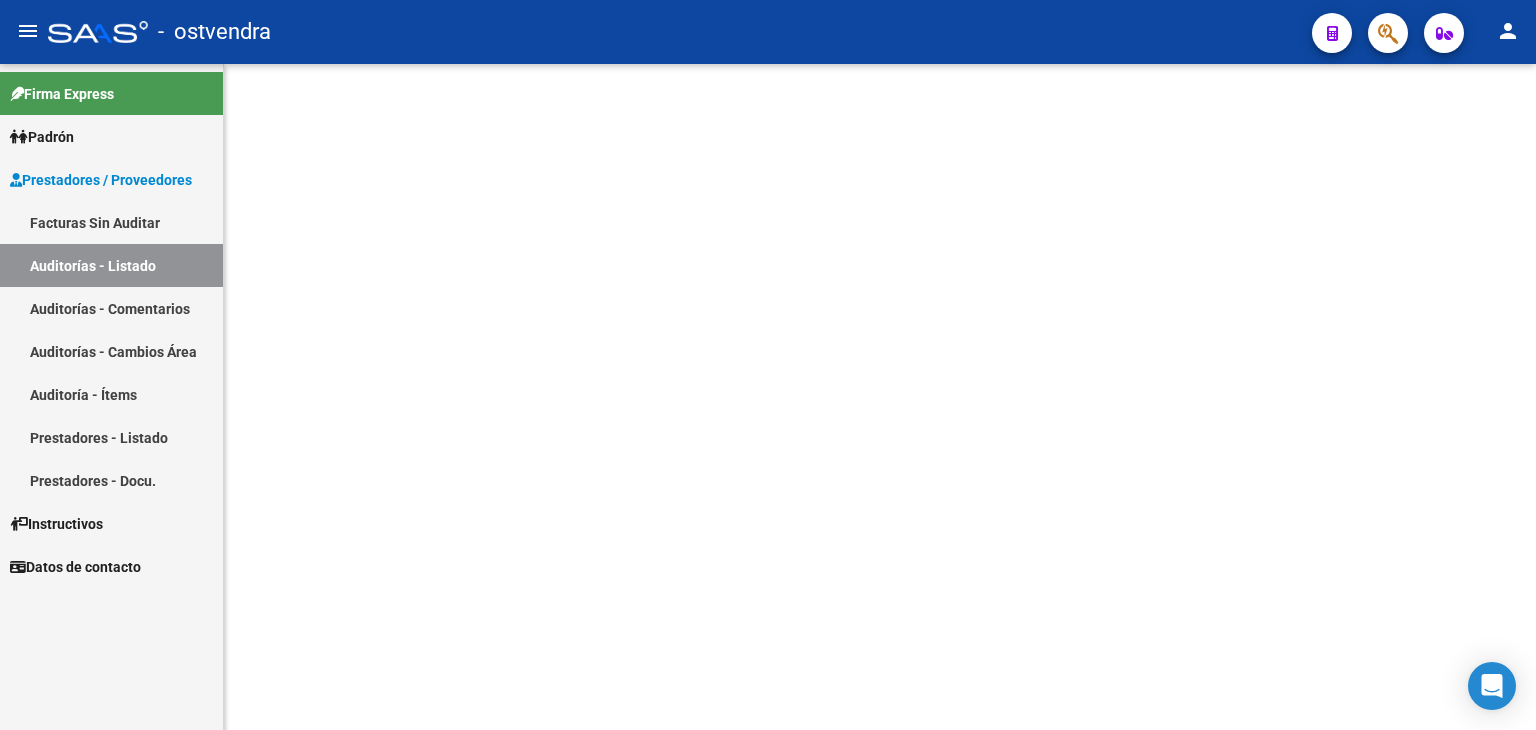 scroll, scrollTop: 0, scrollLeft: 0, axis: both 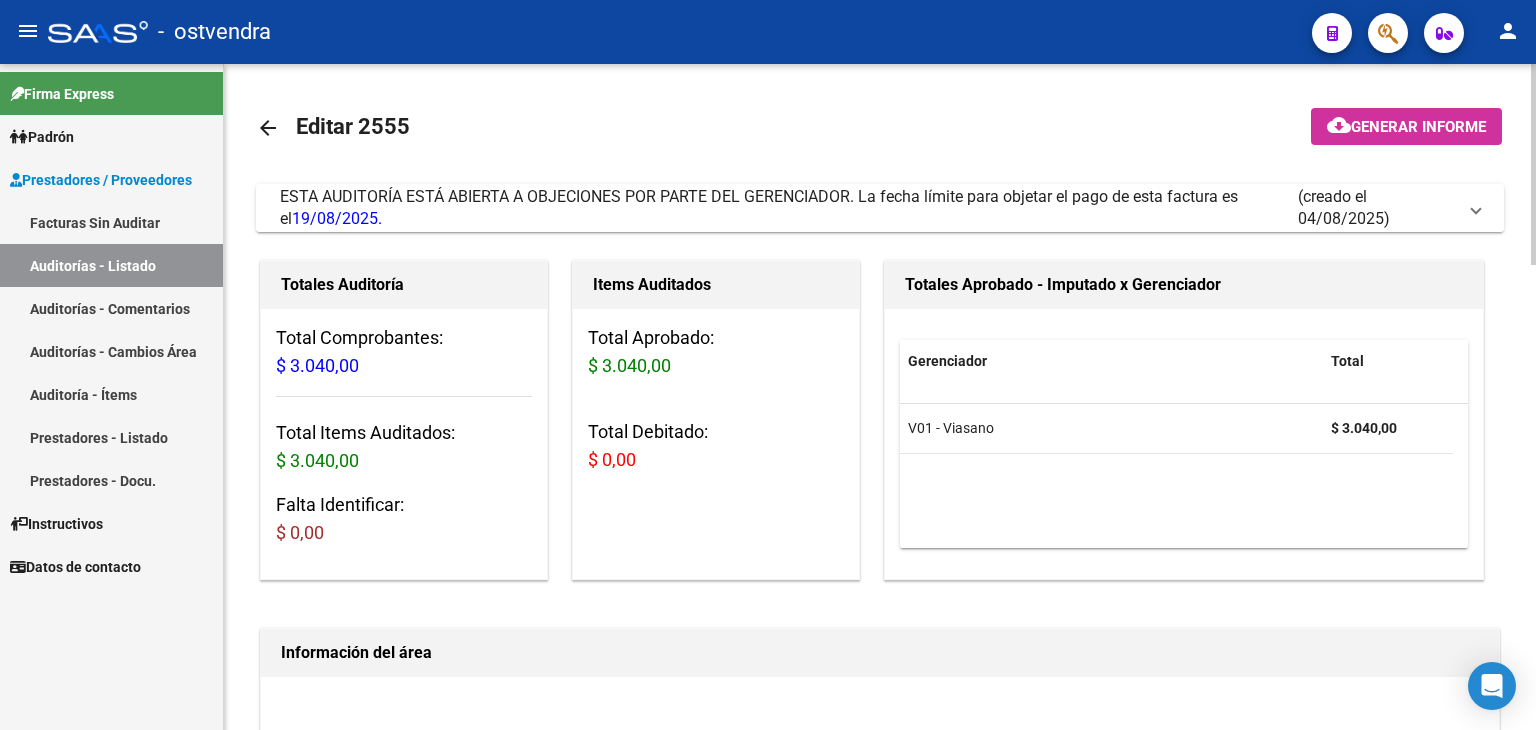 drag, startPoint x: 1467, startPoint y: 206, endPoint x: 1428, endPoint y: 231, distance: 46.32494 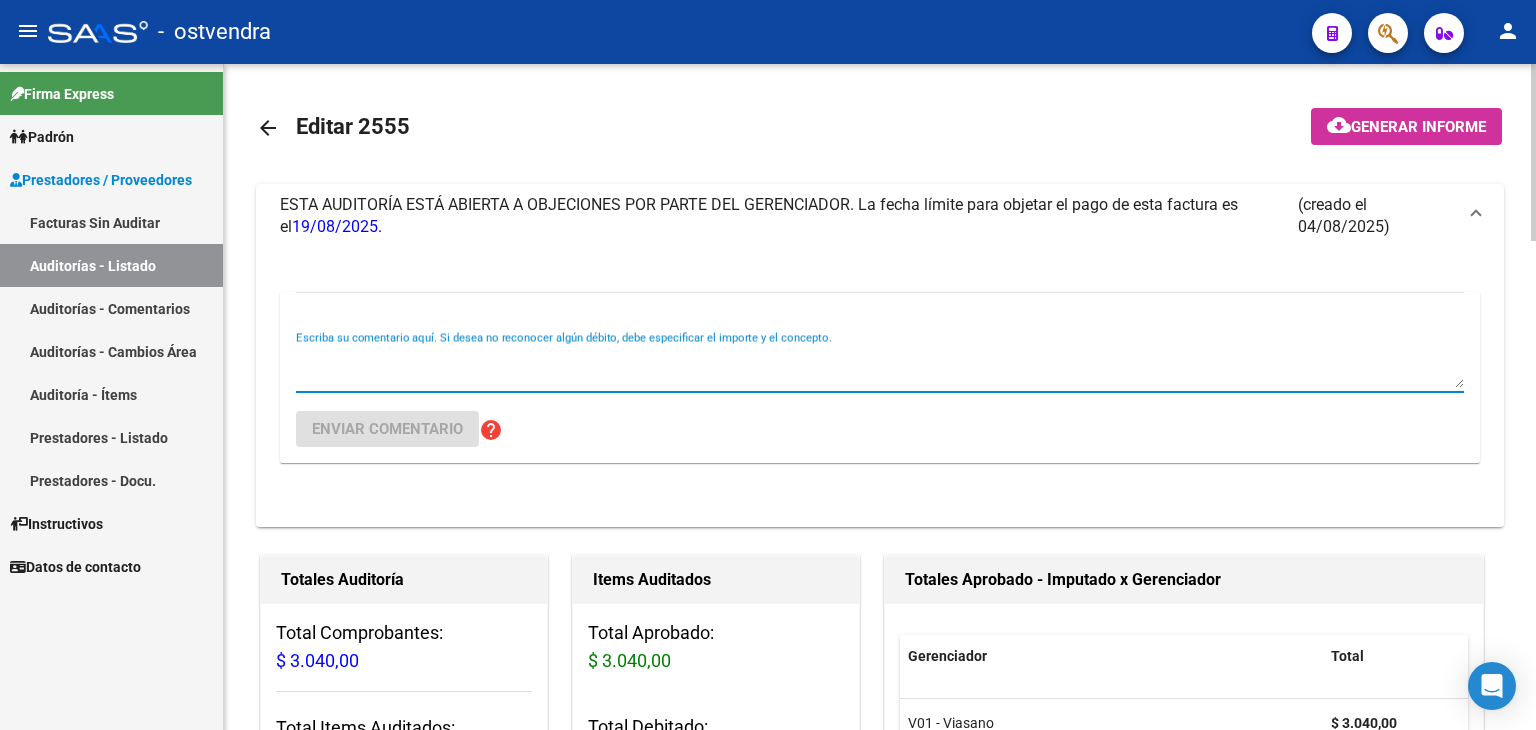 click on "Escriba su comentario aquí. Si desea no reconocer algún débito, debe especificar el importe y el concepto." at bounding box center (880, 368) 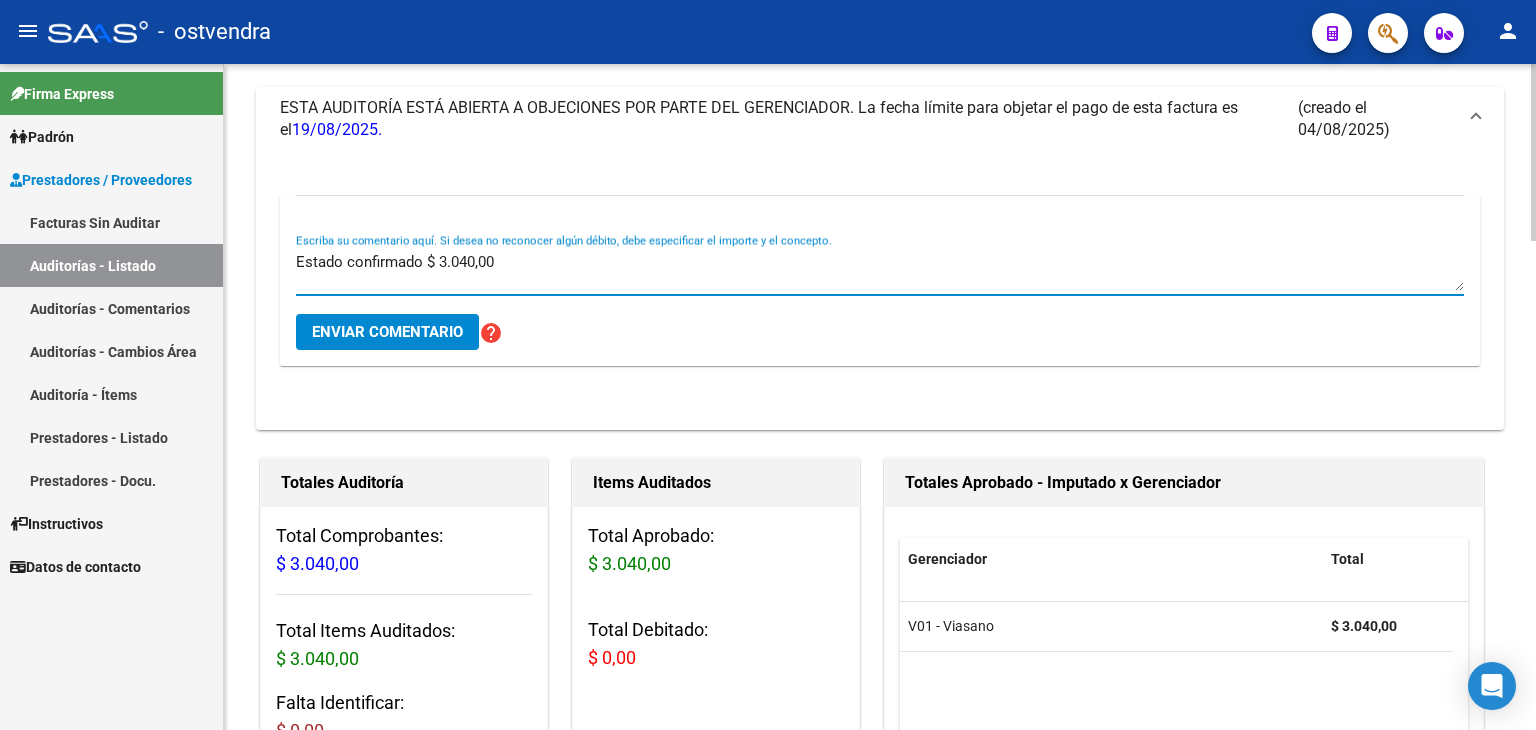 scroll, scrollTop: 100, scrollLeft: 0, axis: vertical 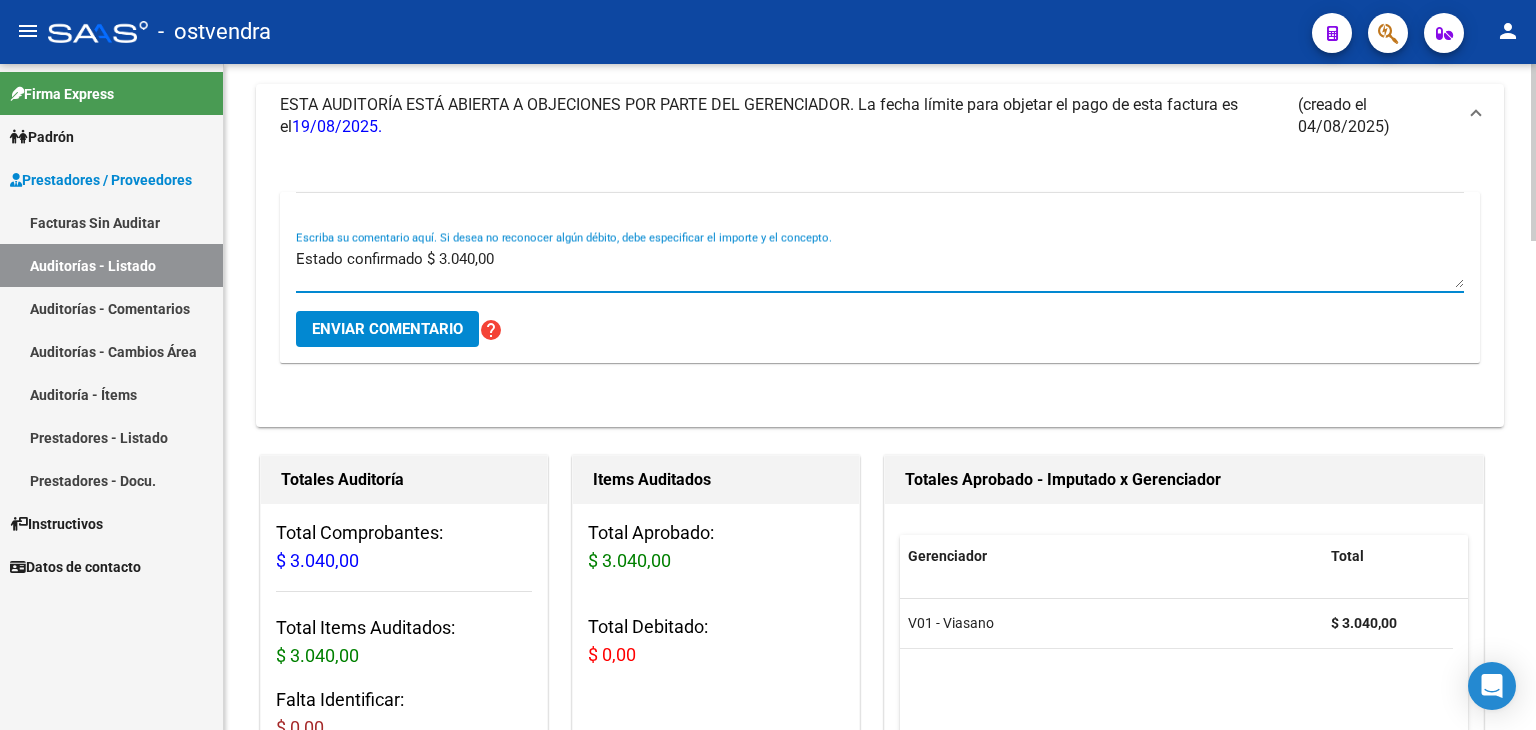 type on "Estado confirmado $ 3.040,00" 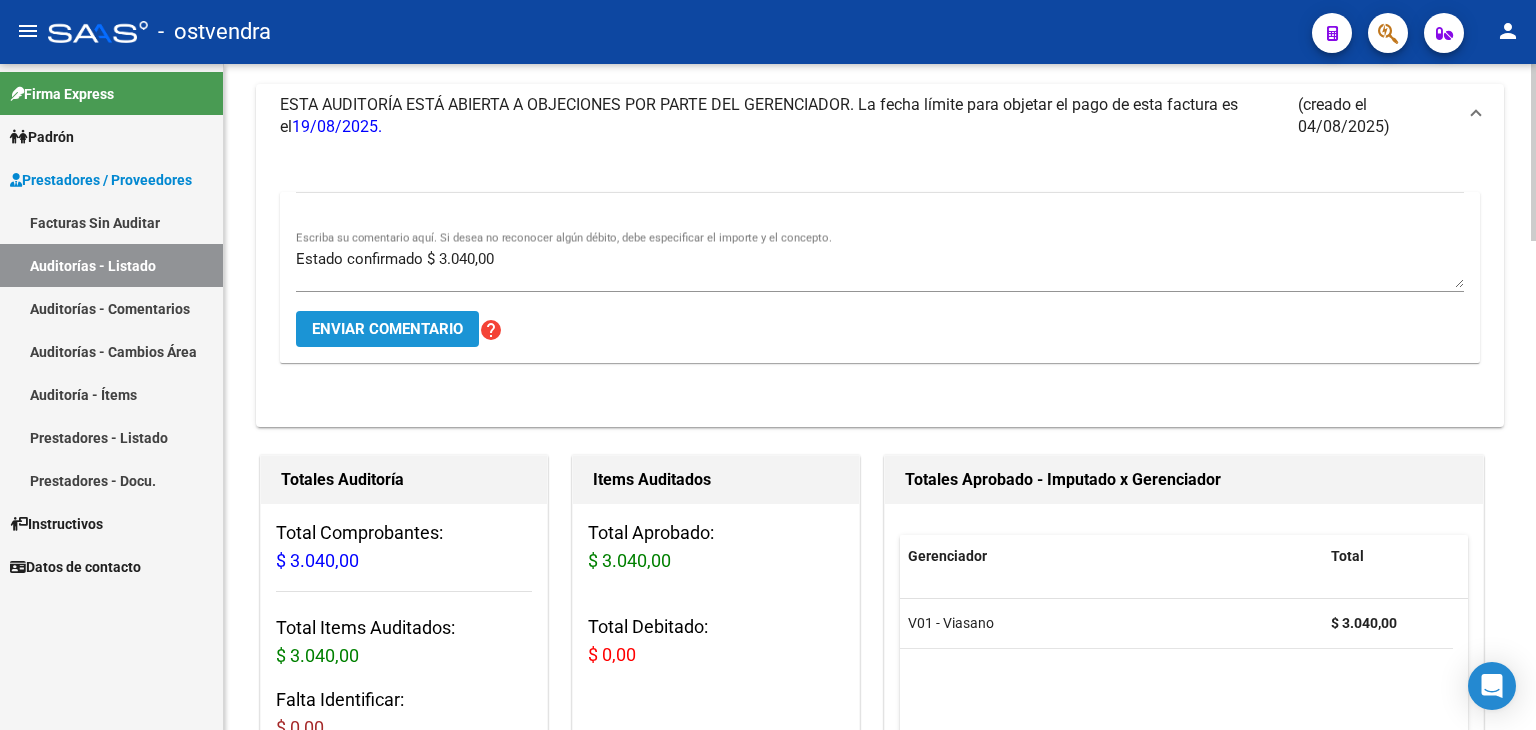 click on "Enviar comentario" at bounding box center [387, 329] 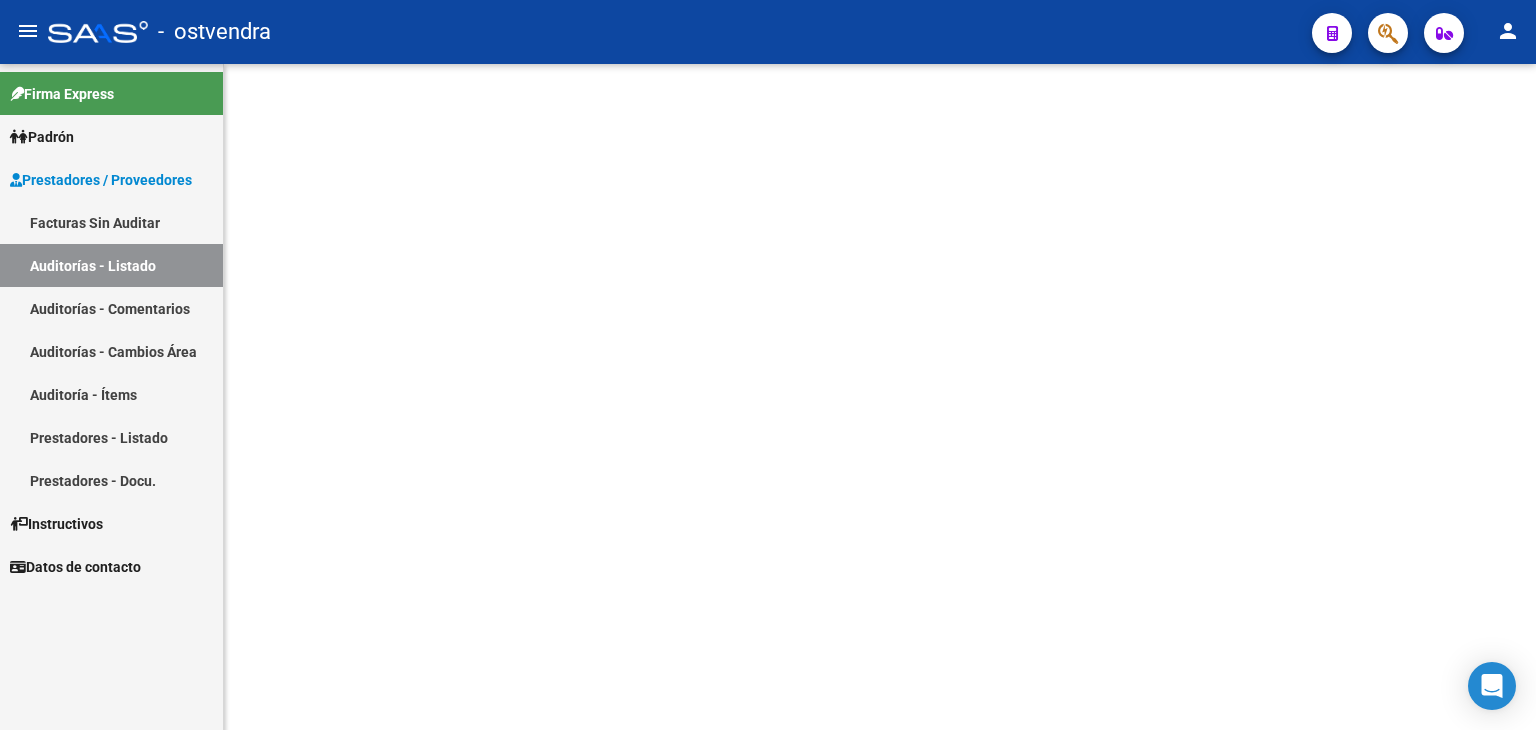 scroll, scrollTop: 0, scrollLeft: 0, axis: both 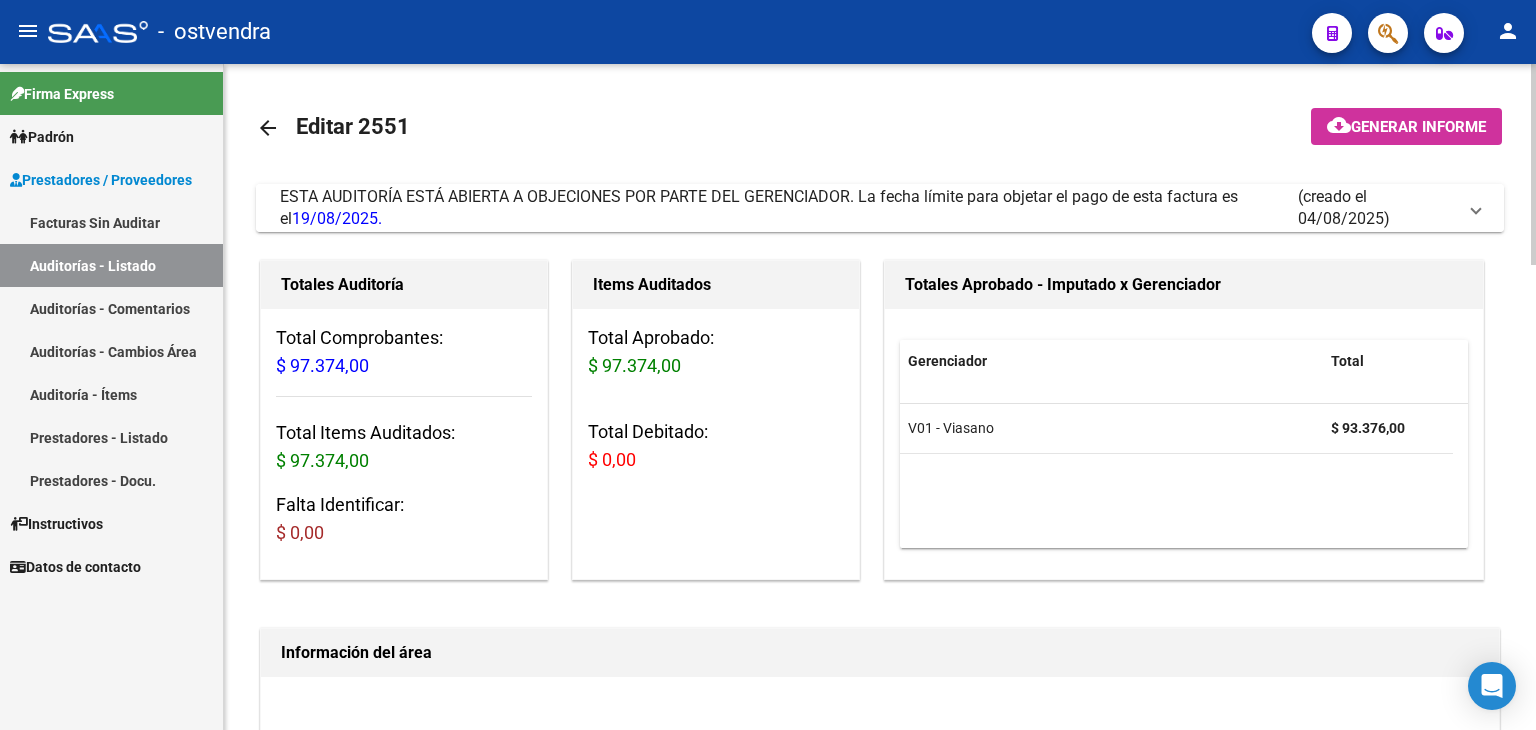 click at bounding box center [1476, 208] 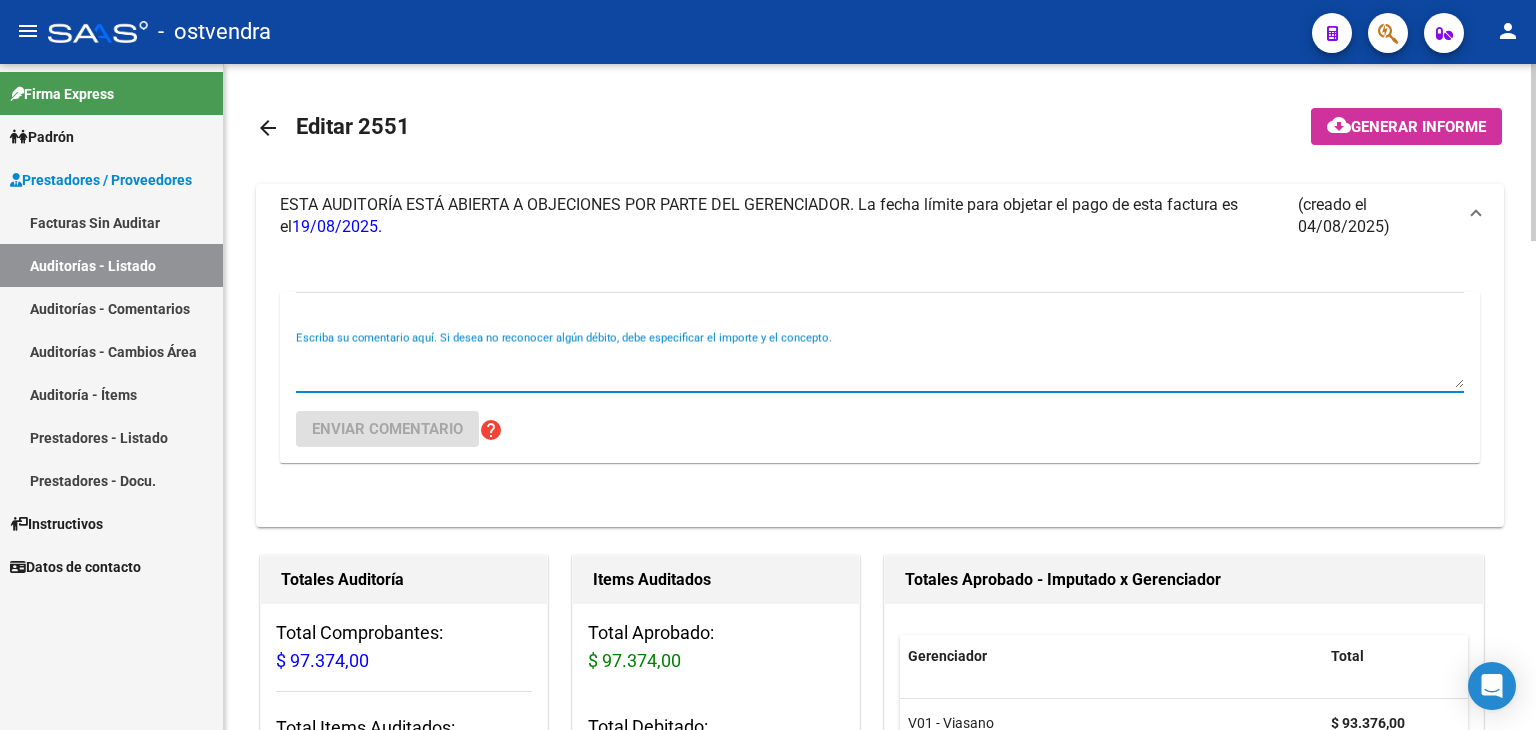 click on "Escriba su comentario aquí. Si desea no reconocer algún débito, debe especificar el importe y el concepto." at bounding box center [880, 368] 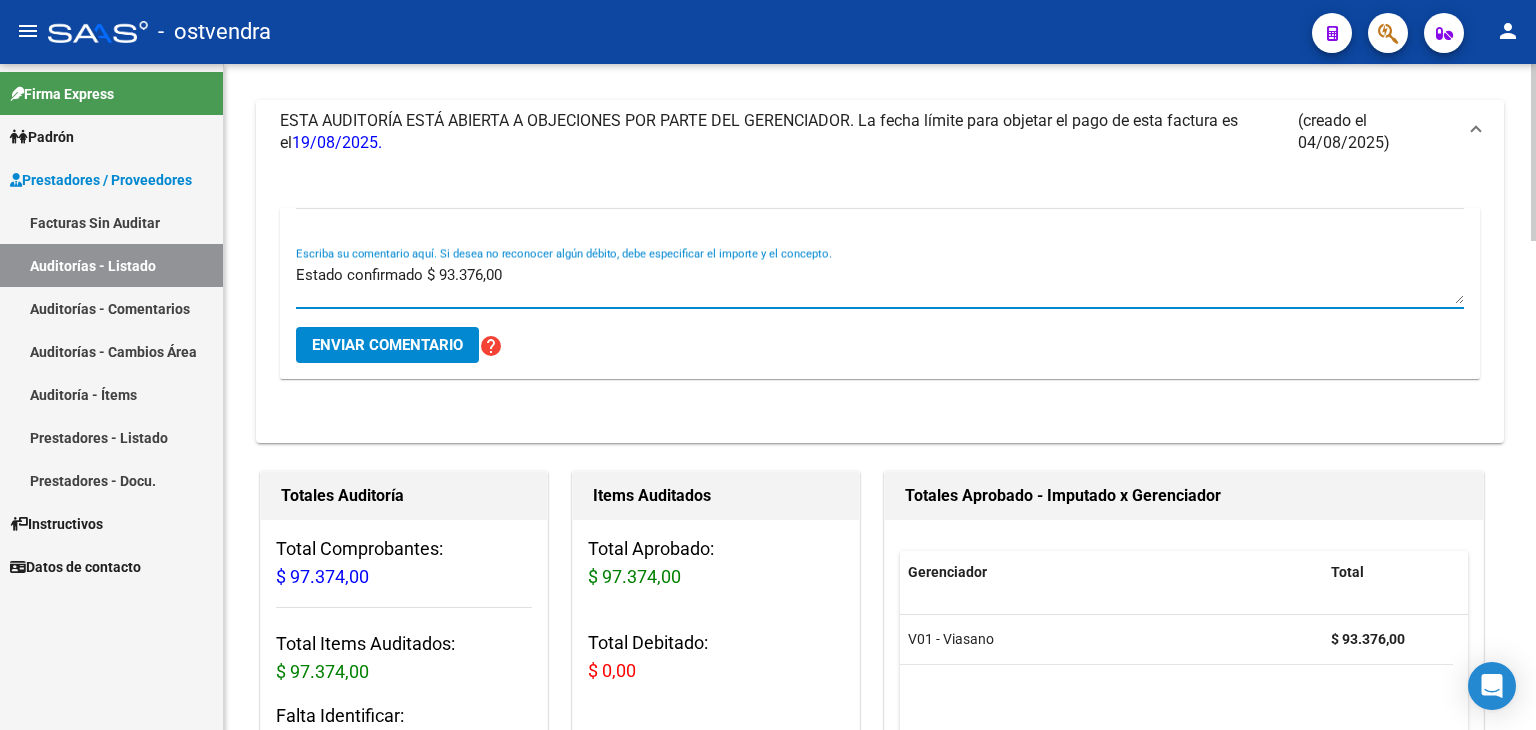 scroll, scrollTop: 0, scrollLeft: 0, axis: both 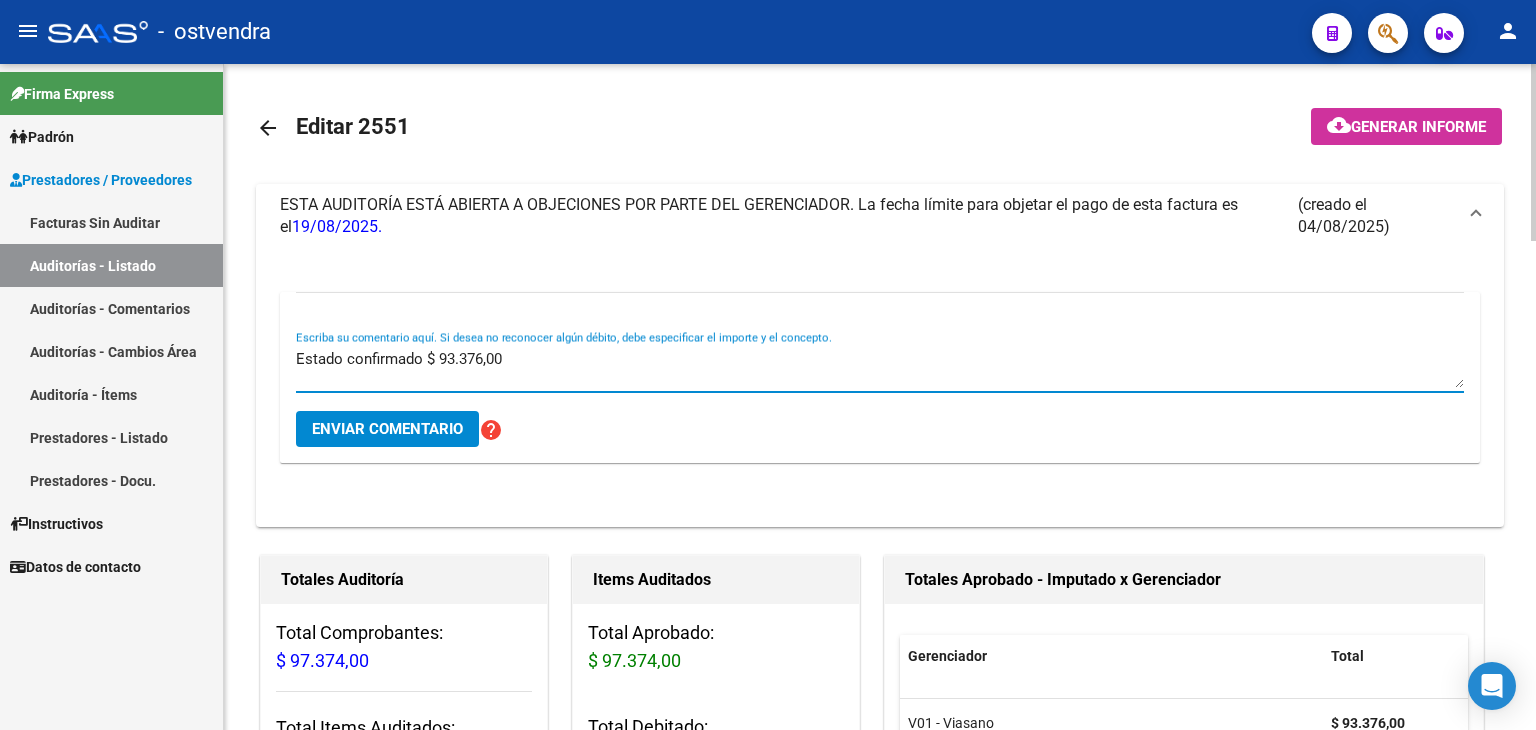 type on "Estado confirmado $ 93.376,00" 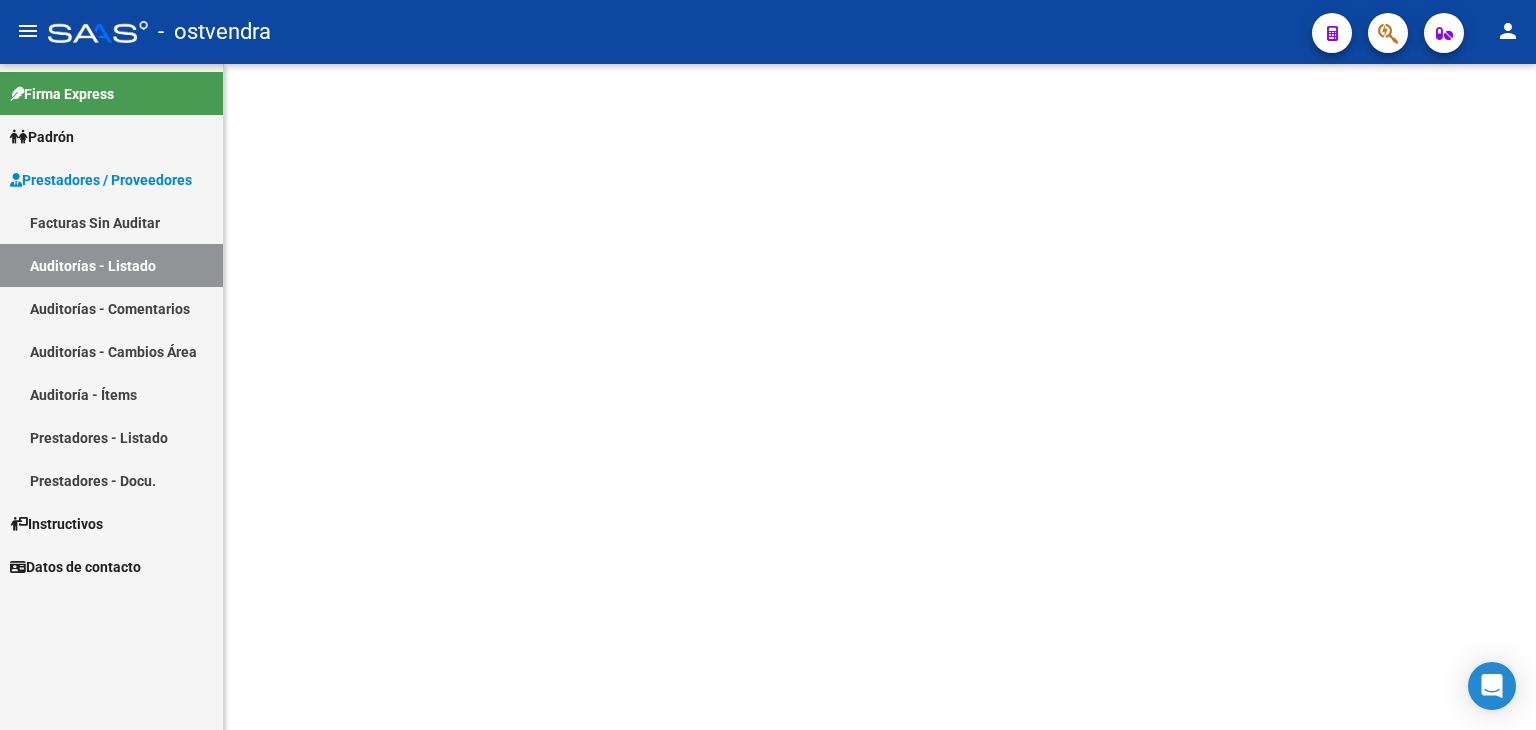 scroll, scrollTop: 0, scrollLeft: 0, axis: both 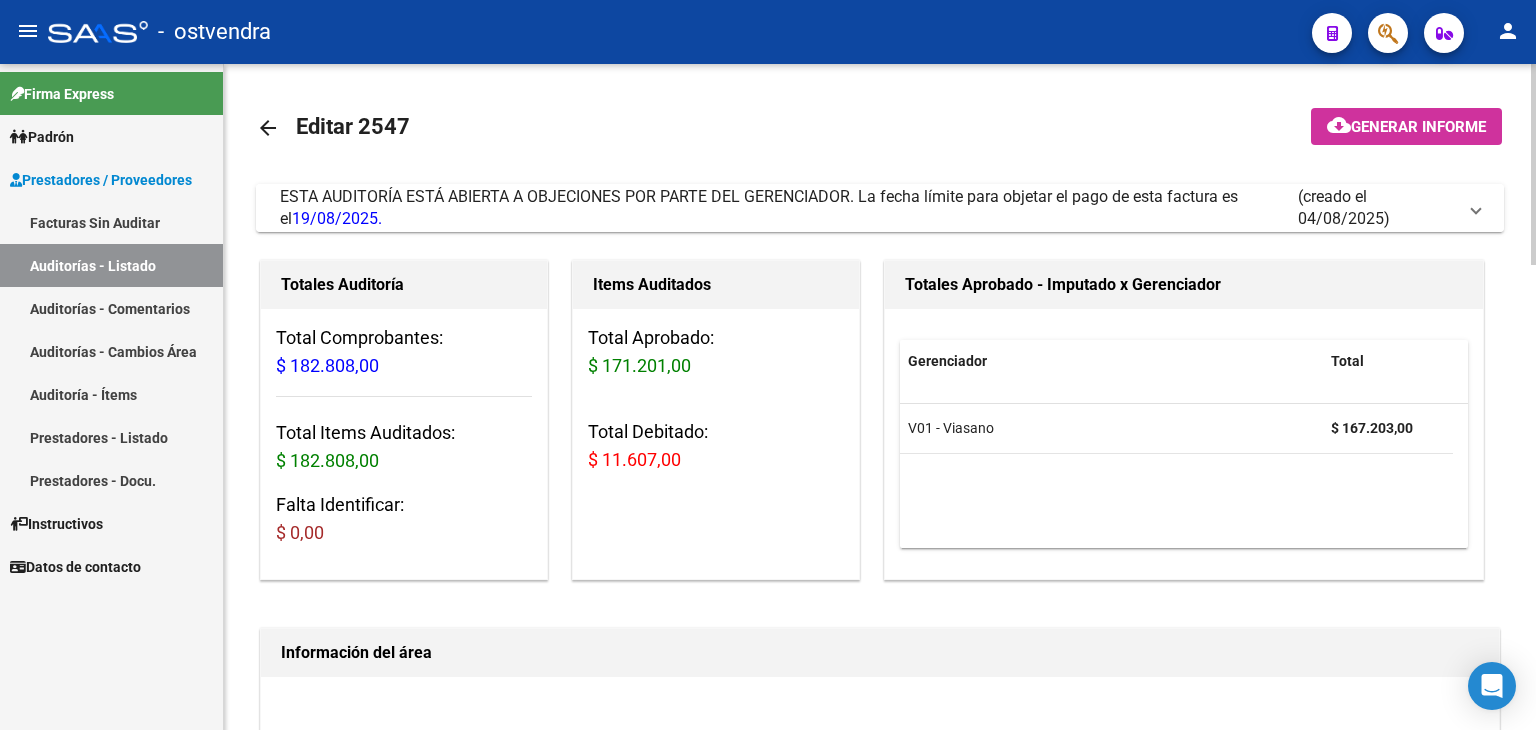 click at bounding box center (1476, 208) 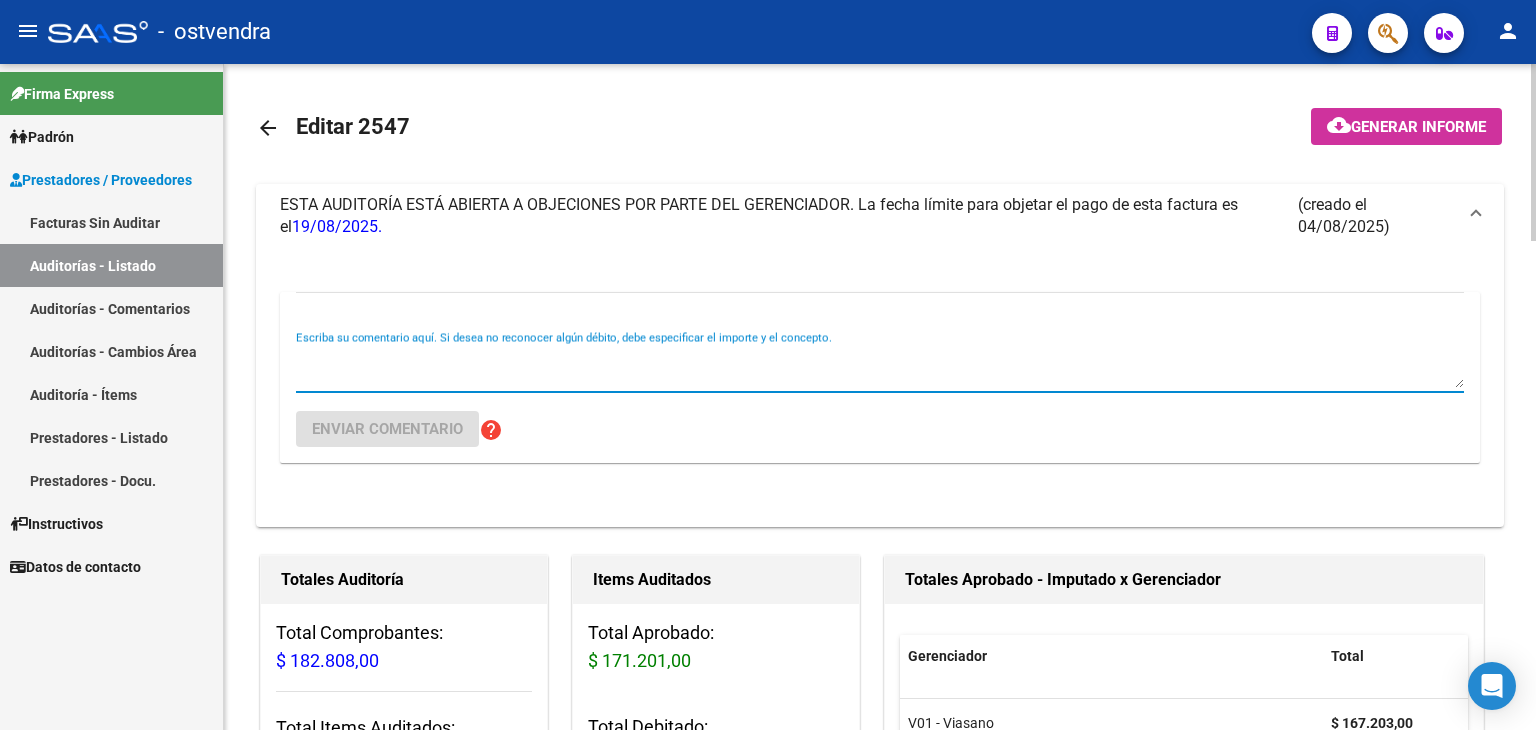click on "Escriba su comentario aquí. Si desea no reconocer algún débito, debe especificar el importe y el concepto." at bounding box center [880, 368] 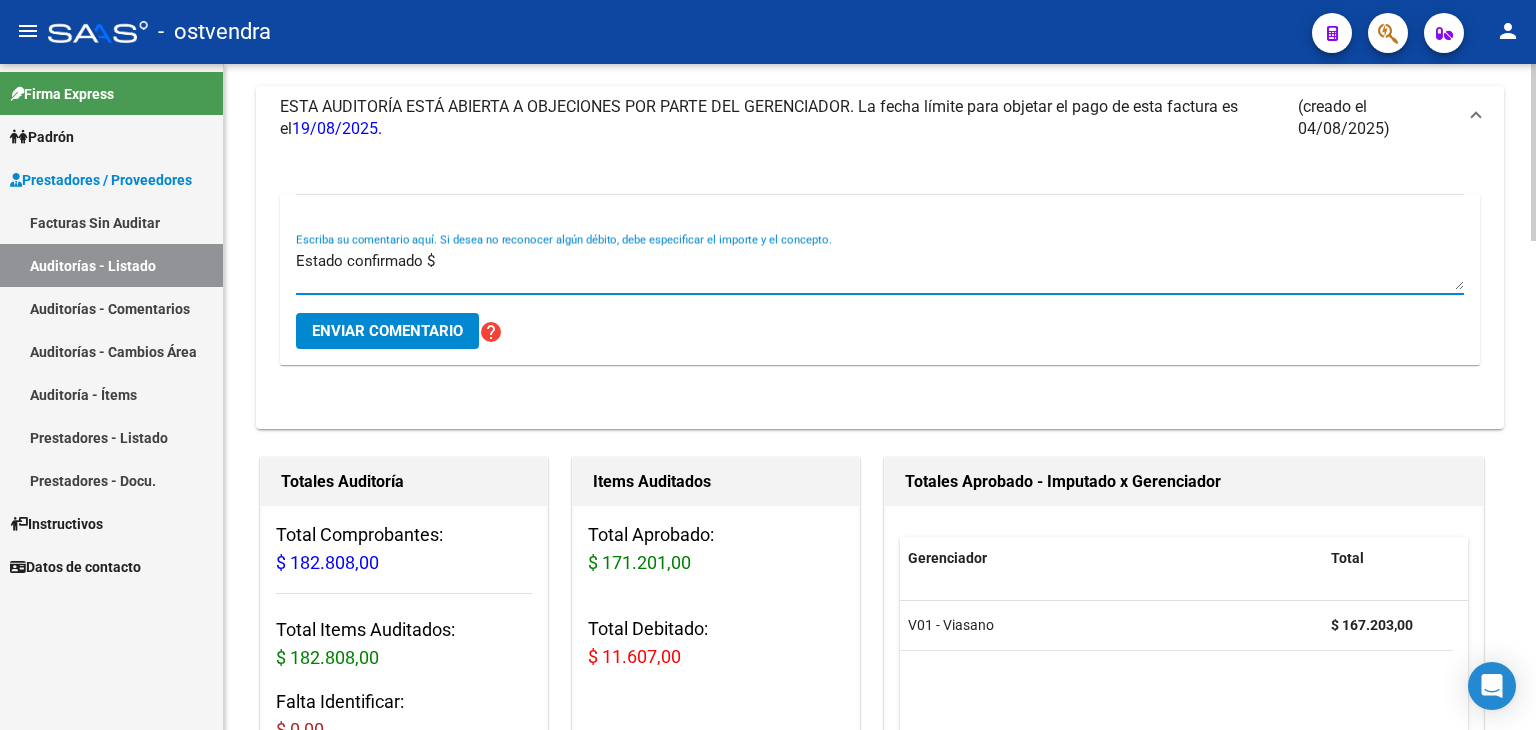 scroll, scrollTop: 100, scrollLeft: 0, axis: vertical 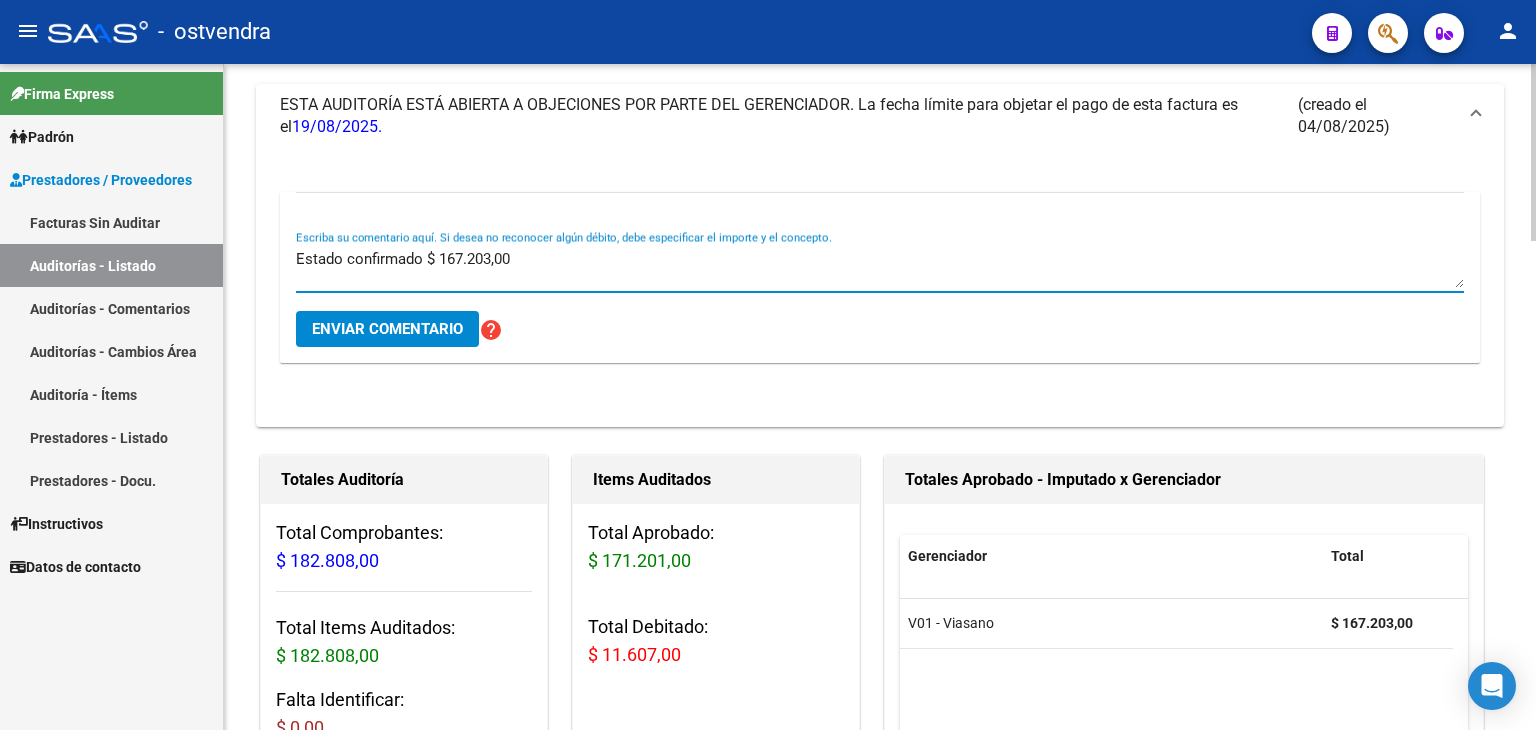 type on "Estado confirmado $ 167.203,00" 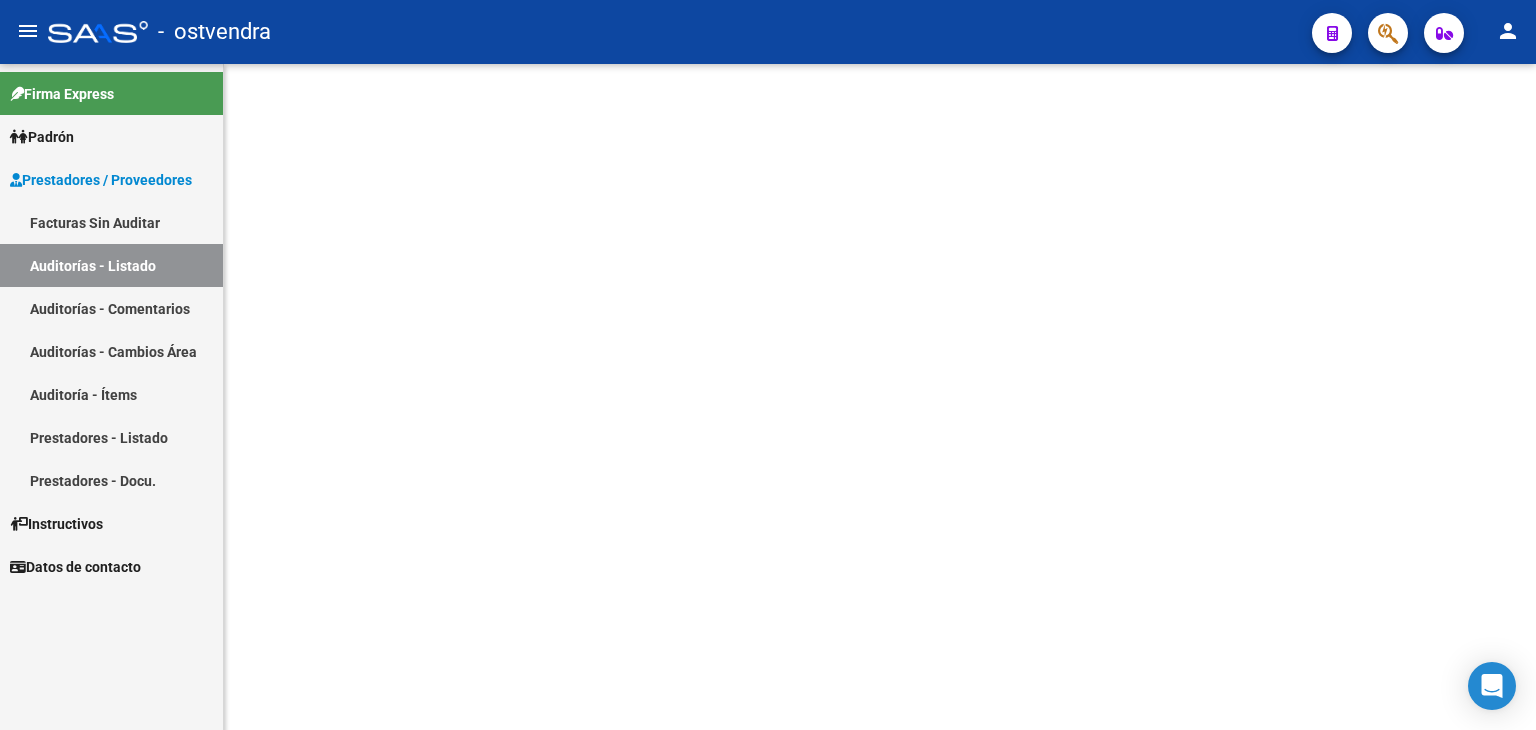 scroll, scrollTop: 0, scrollLeft: 0, axis: both 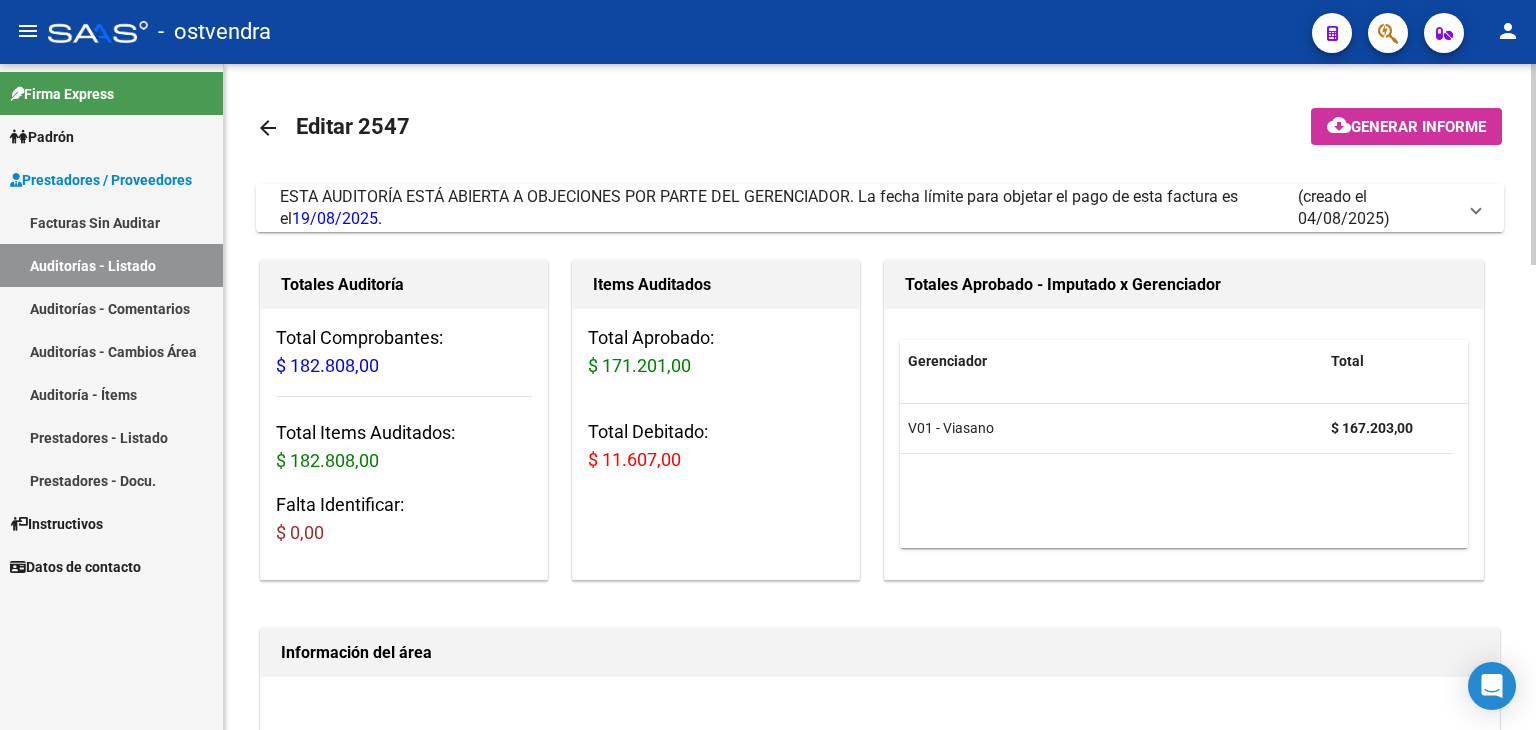 click at bounding box center [1476, 208] 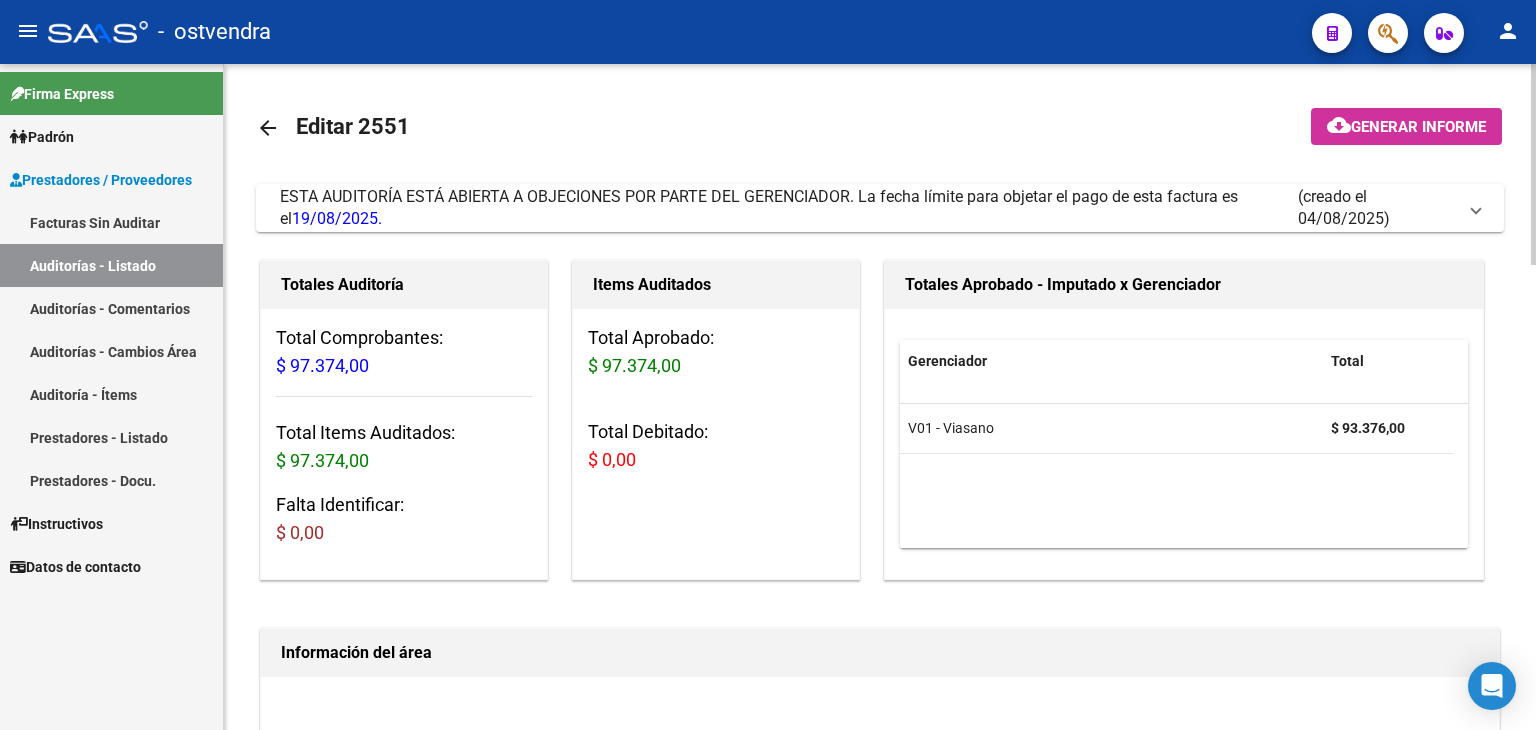 scroll, scrollTop: 0, scrollLeft: 0, axis: both 